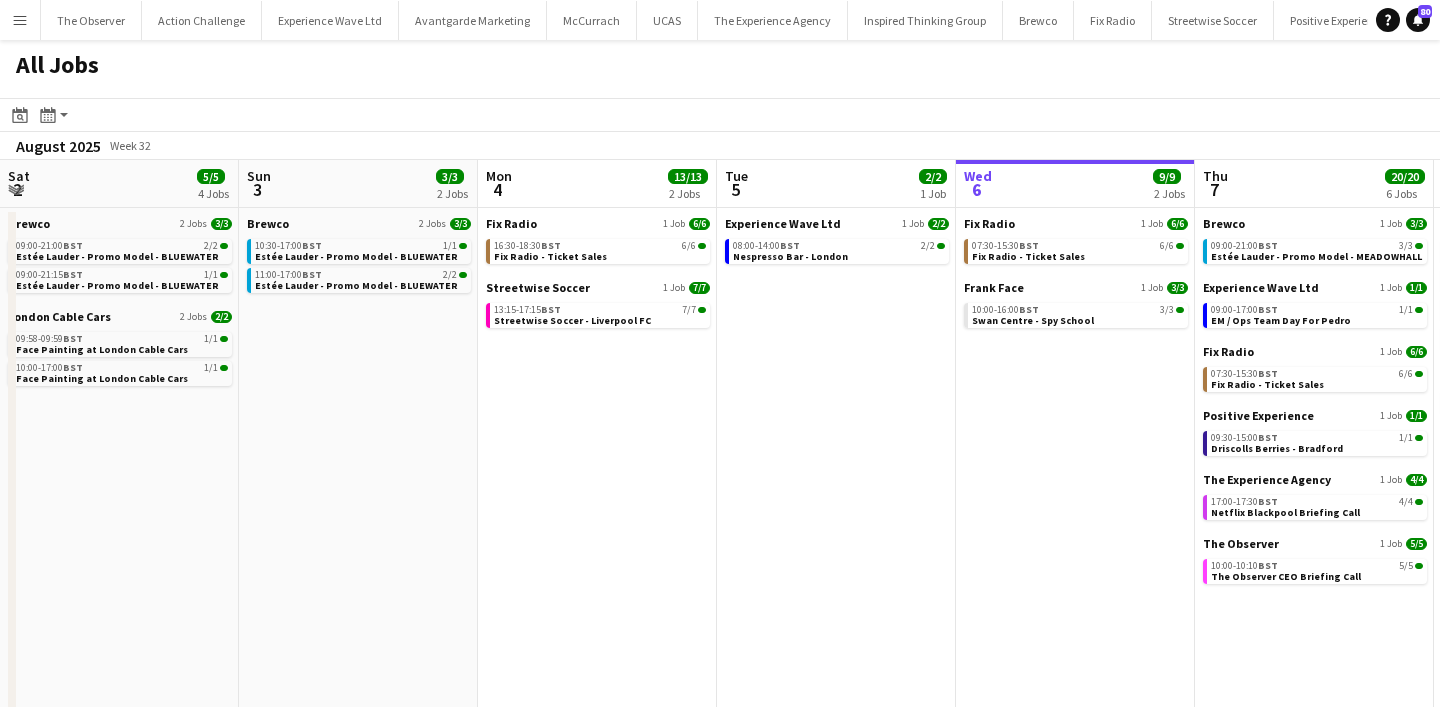 scroll, scrollTop: 0, scrollLeft: 0, axis: both 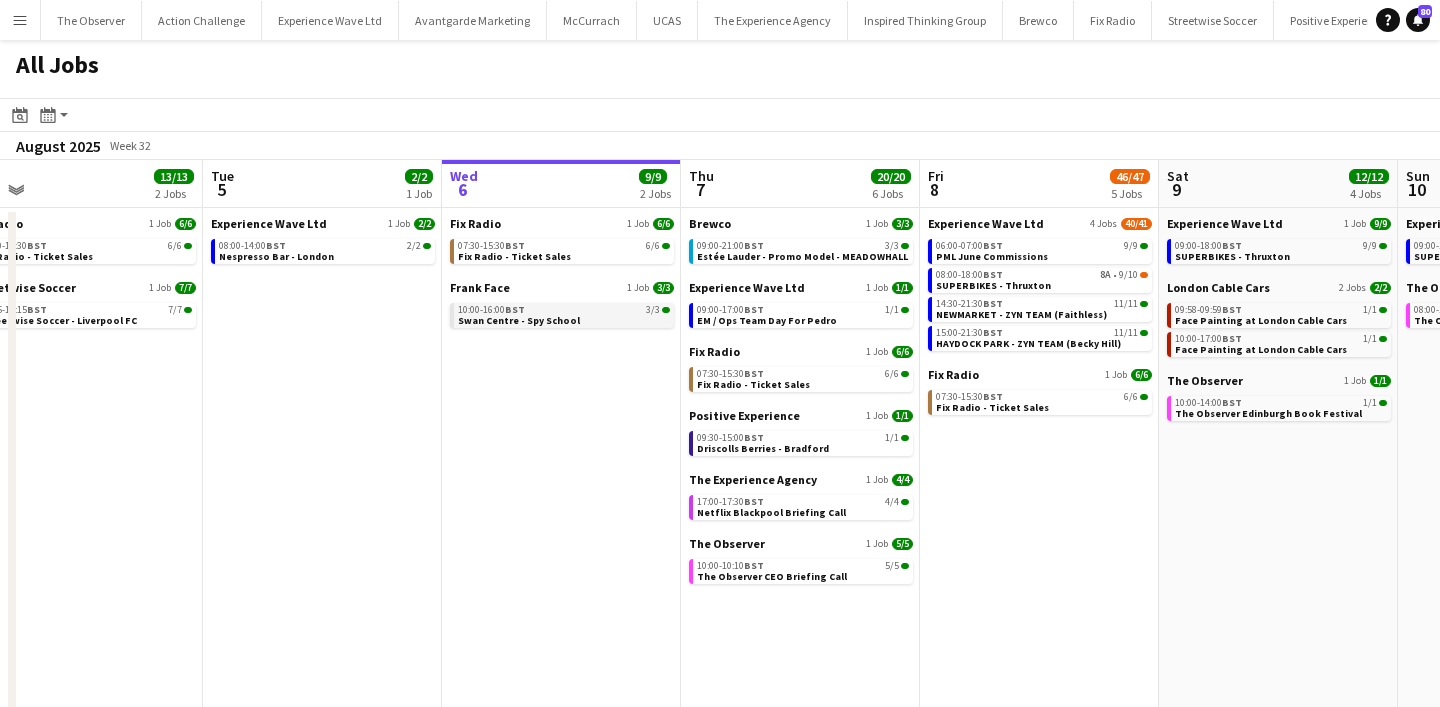 click on "Swan Centre - Spy School" at bounding box center (519, 320) 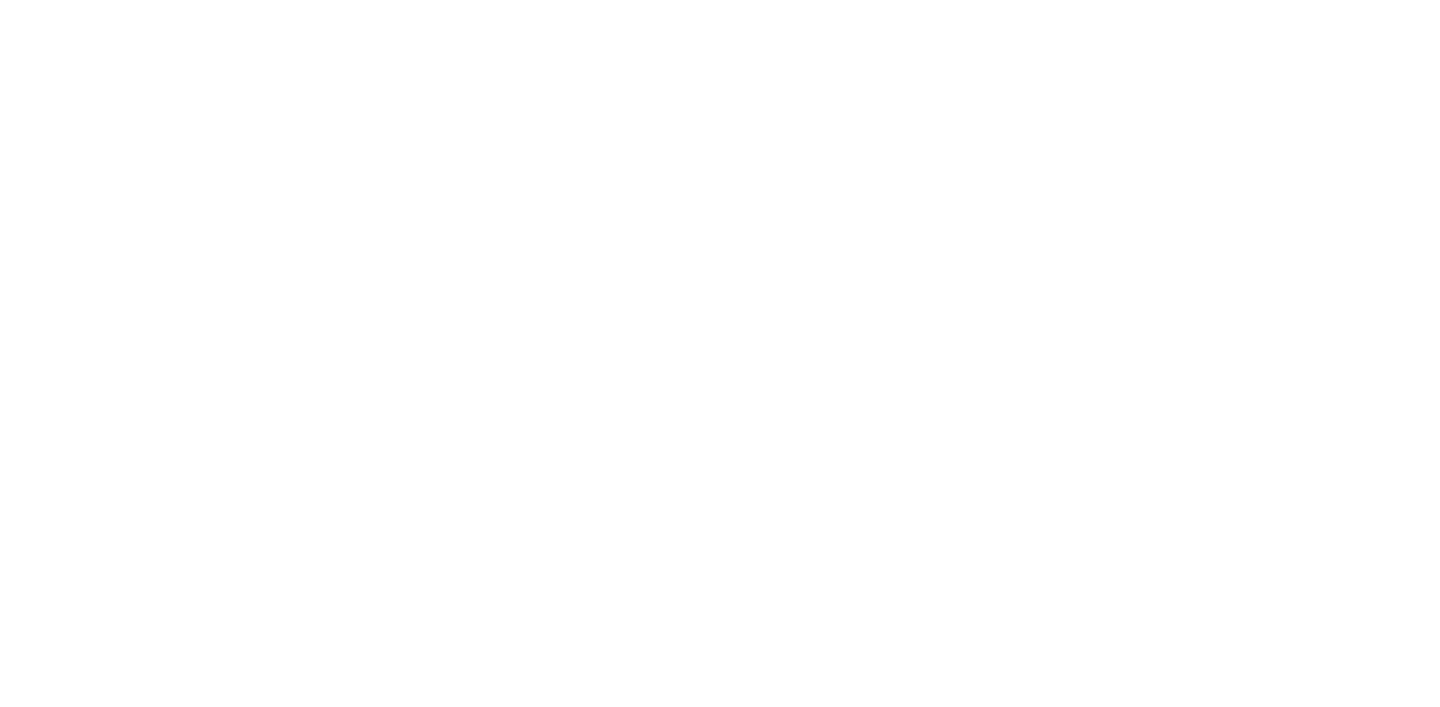 scroll, scrollTop: 0, scrollLeft: 0, axis: both 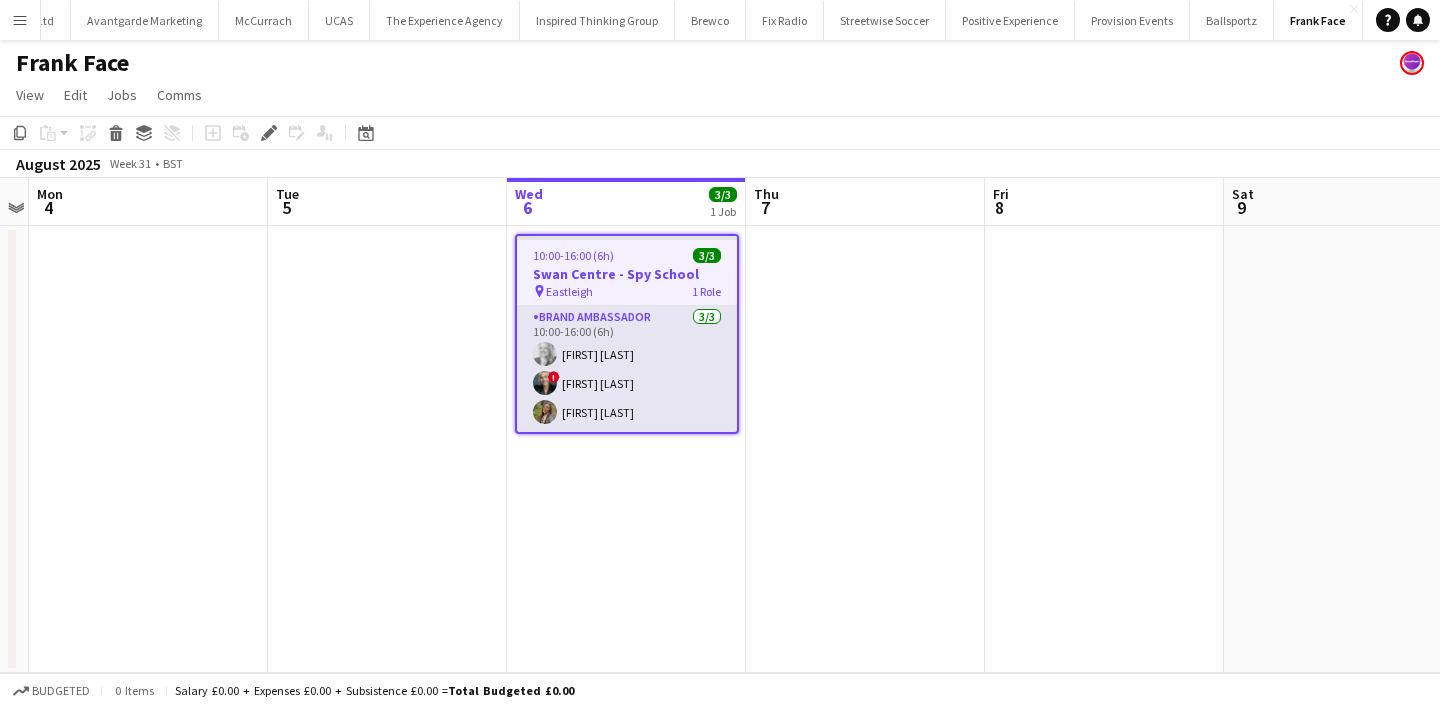 click on "Brand Ambassador   3/3   10:00-16:00 (6h)
[FIRST] [LAST] ! [FIRST] [LAST] [FIRST] [LAST]" at bounding box center (627, 369) 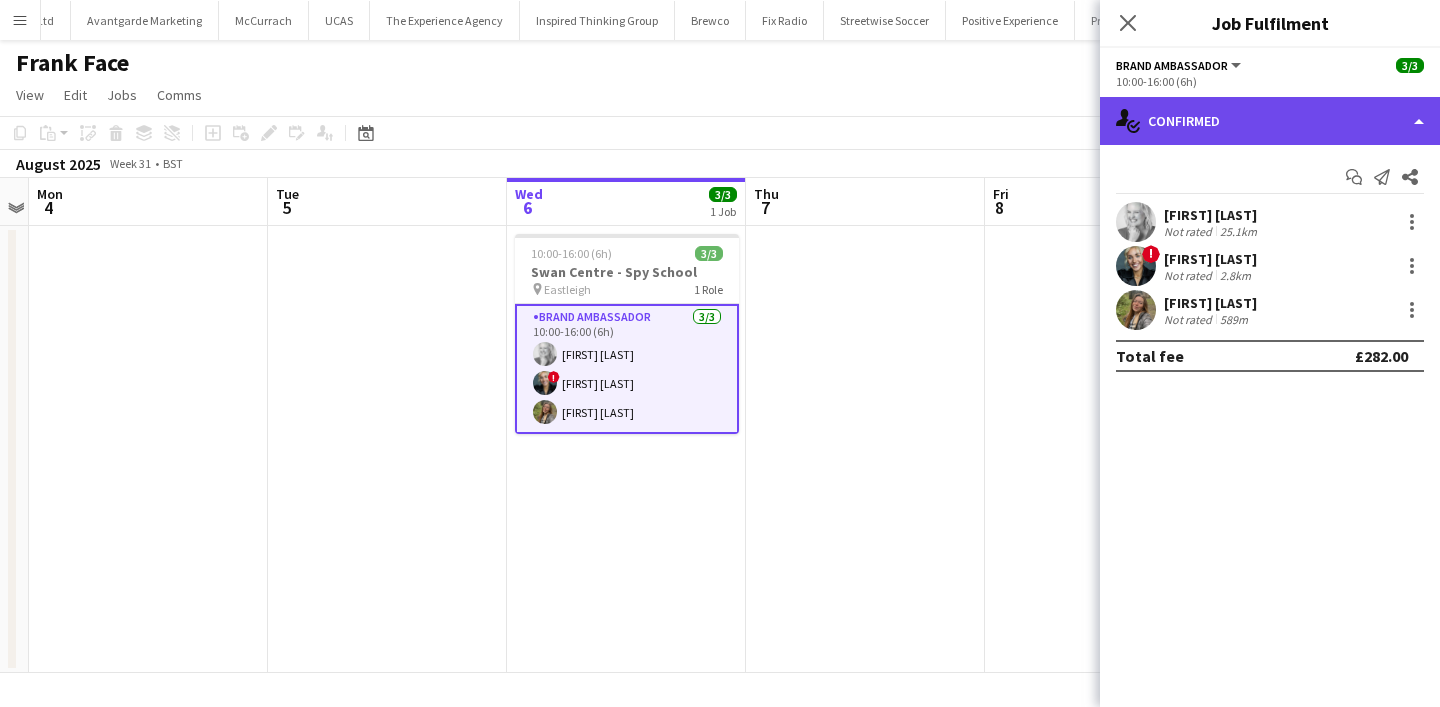 click on "single-neutral-actions-check-2
Confirmed" 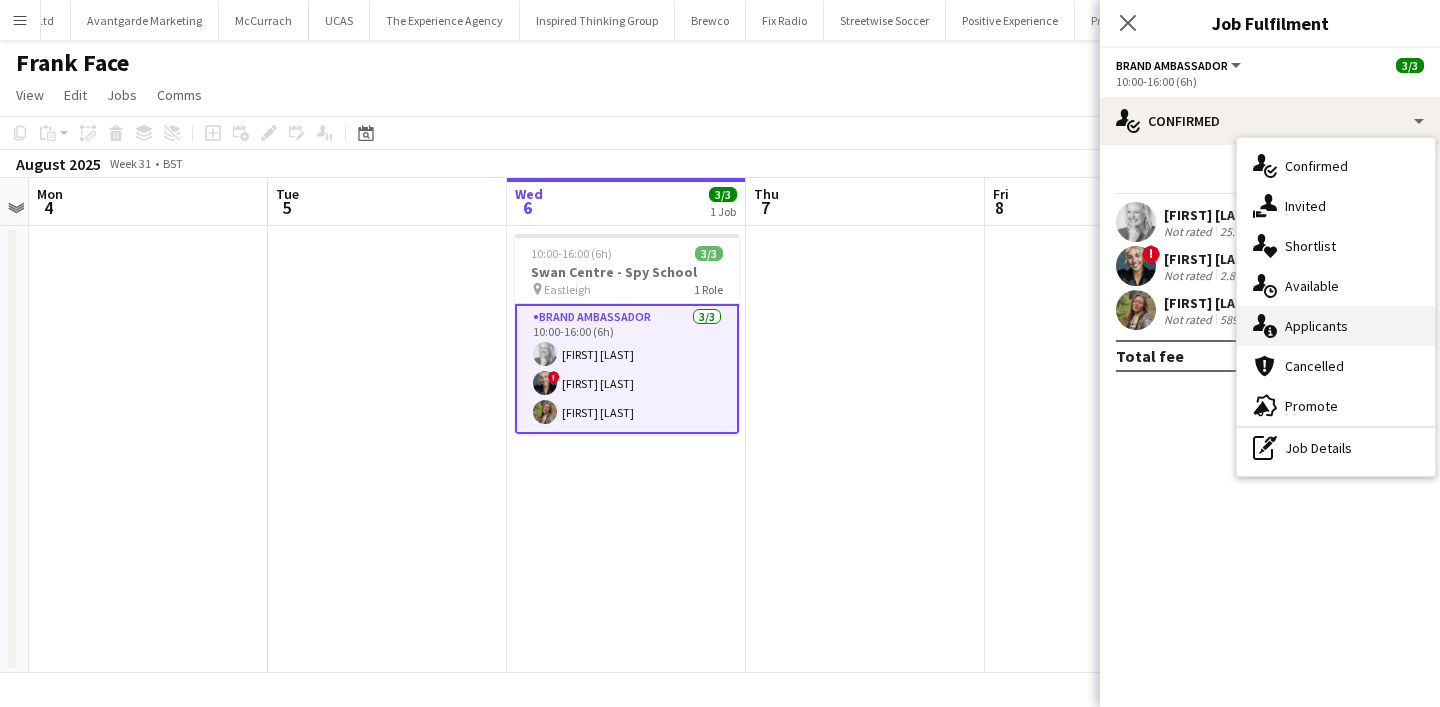 click on "single-neutral-actions-information
Applicants" at bounding box center (1336, 326) 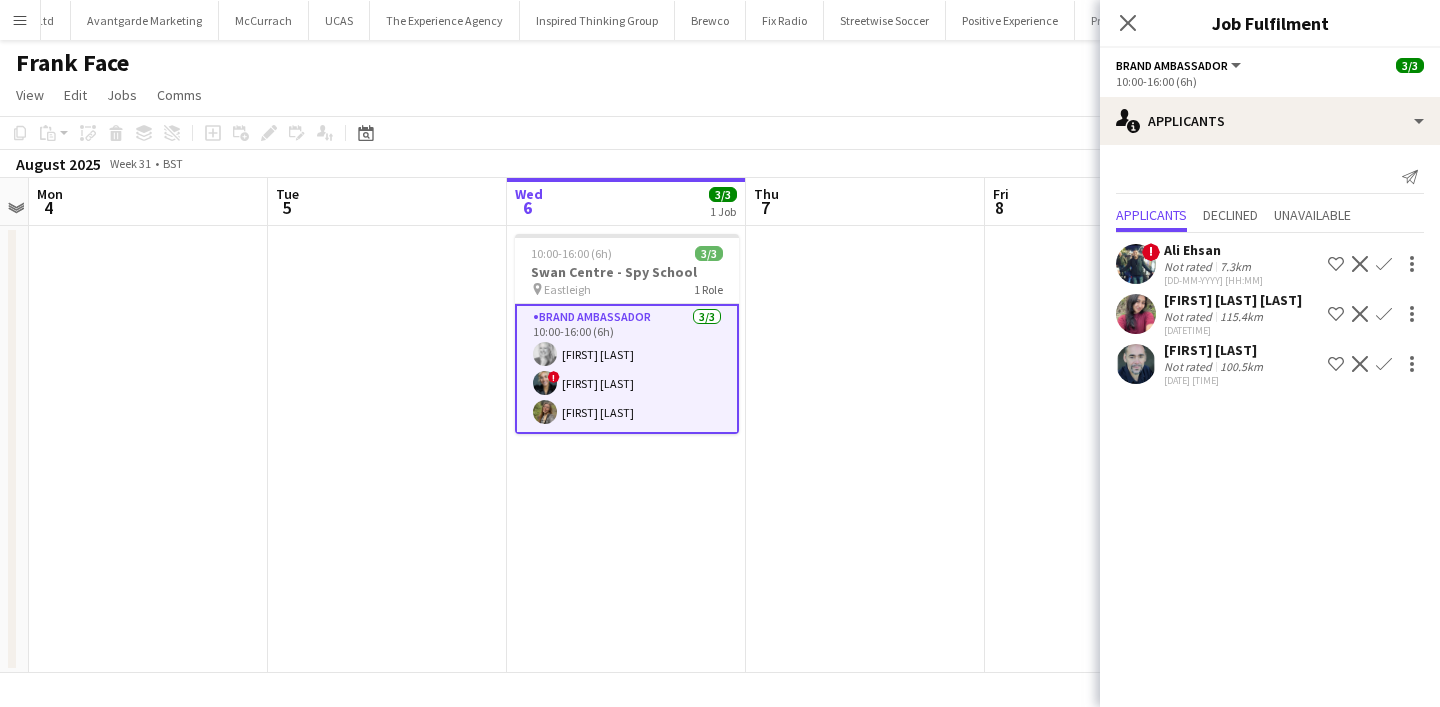 click 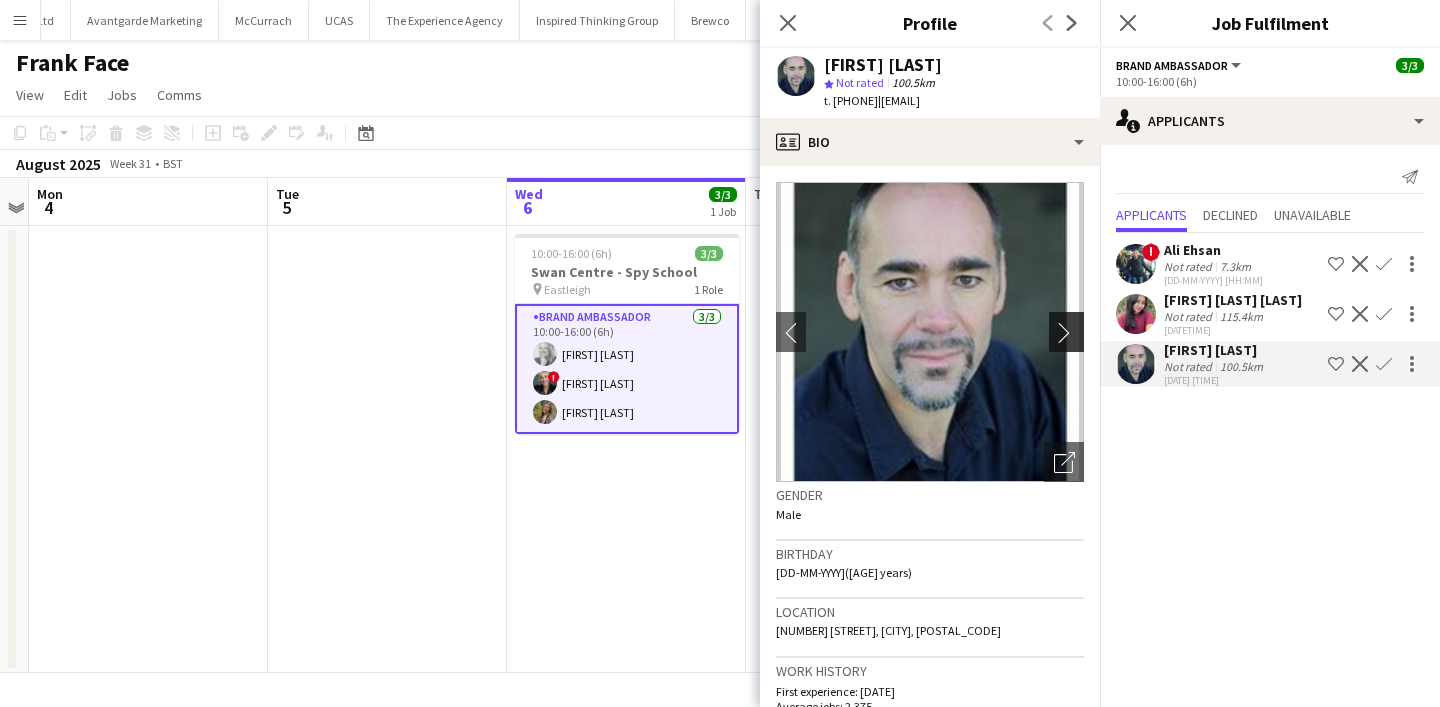 click on "chevron-right" 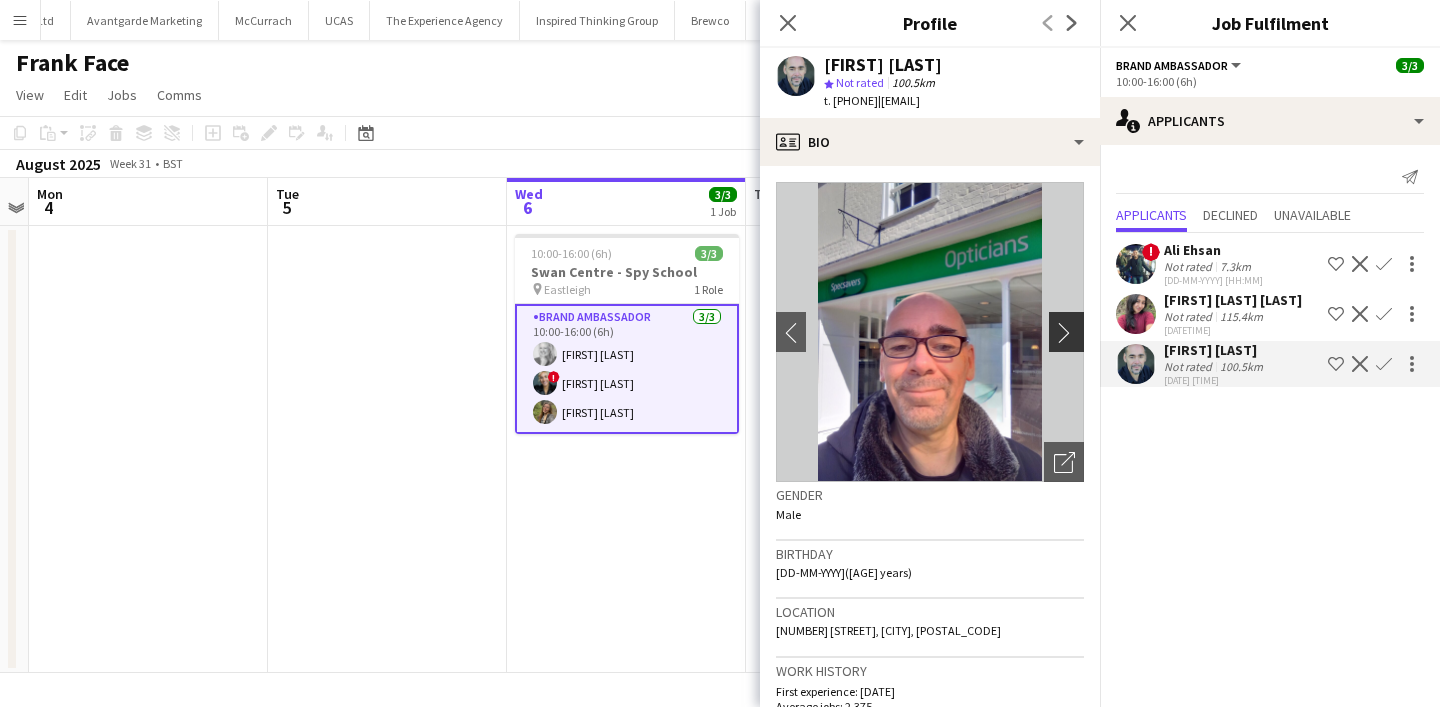 click on "chevron-right" 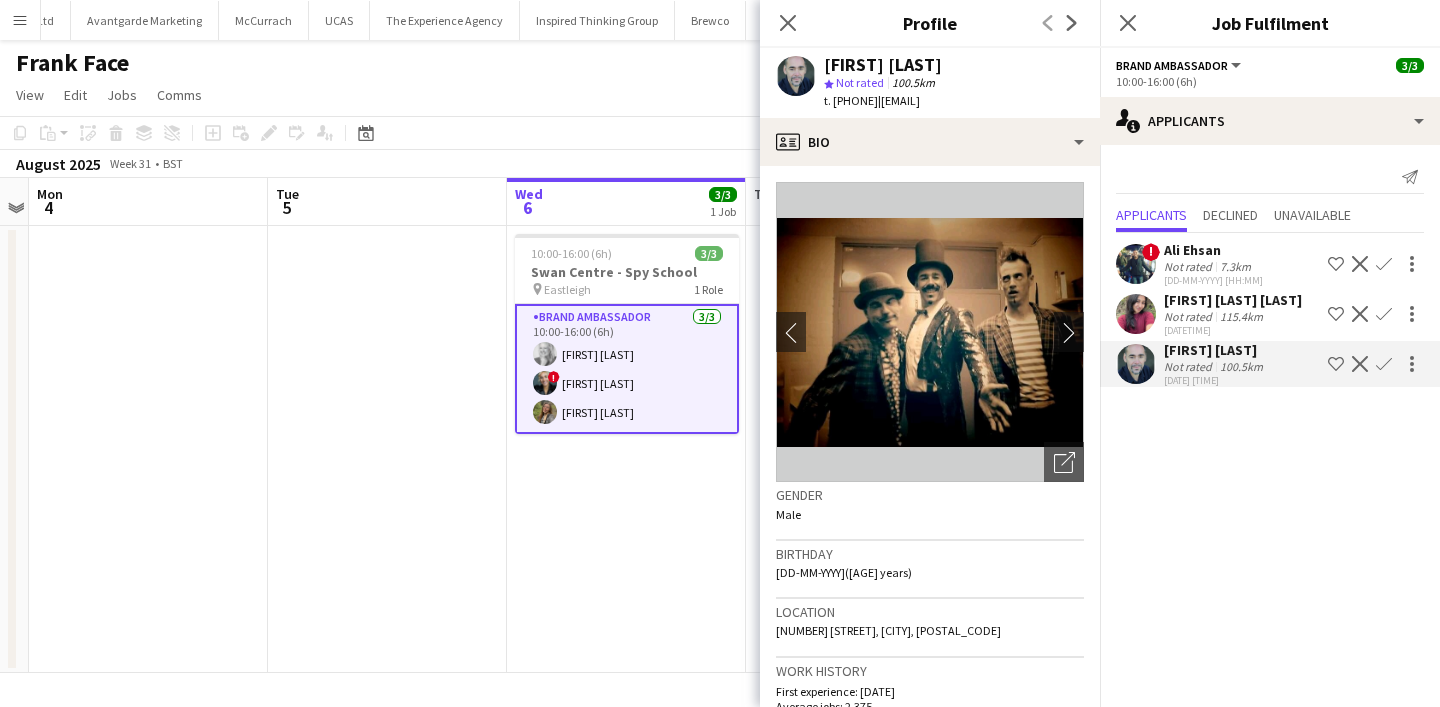 click at bounding box center [1136, 364] 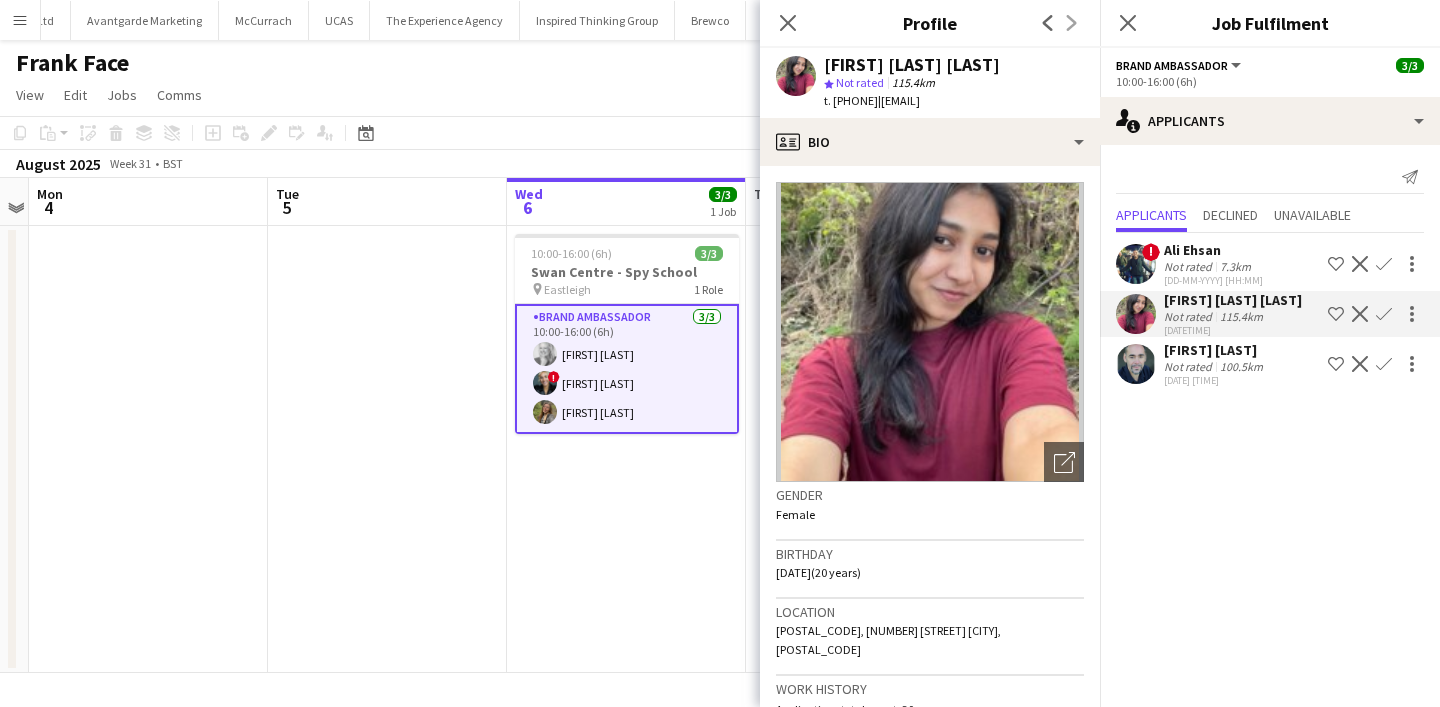 click on "!" 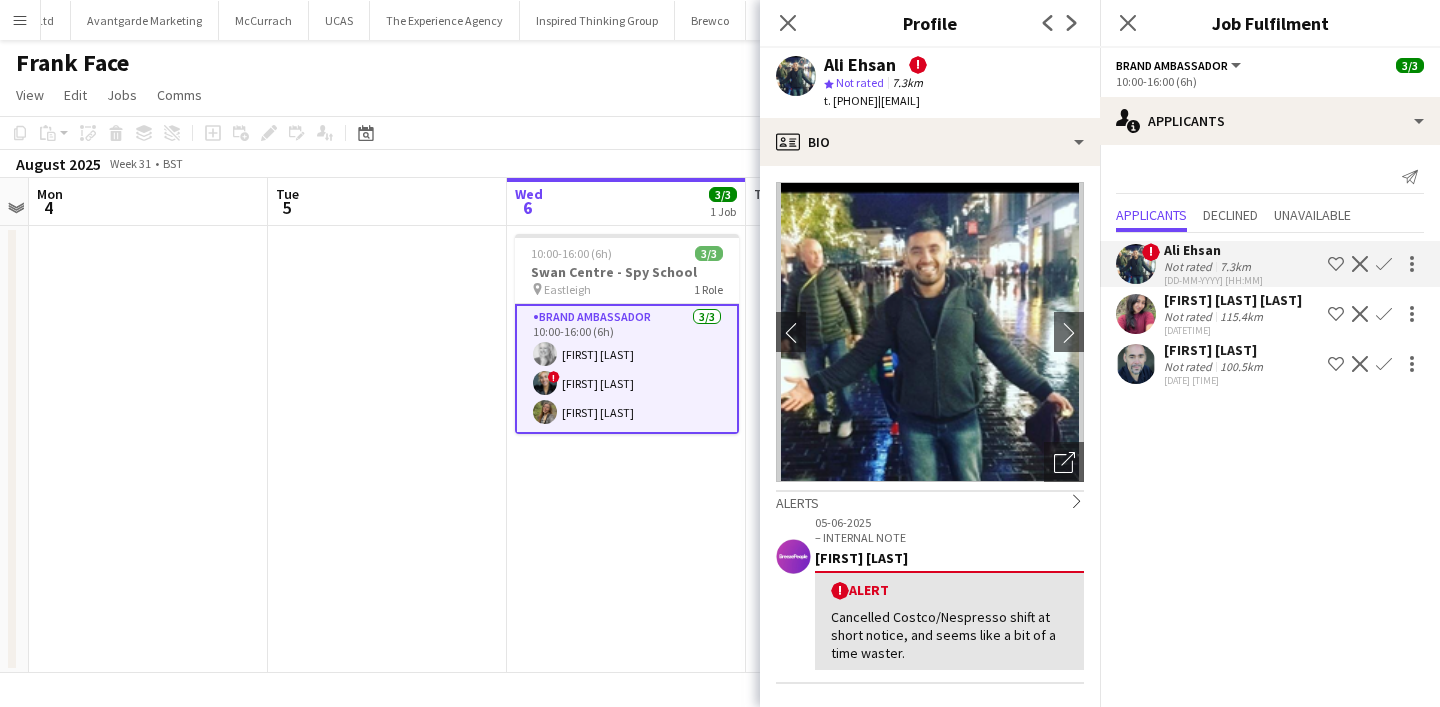 click at bounding box center (387, 449) 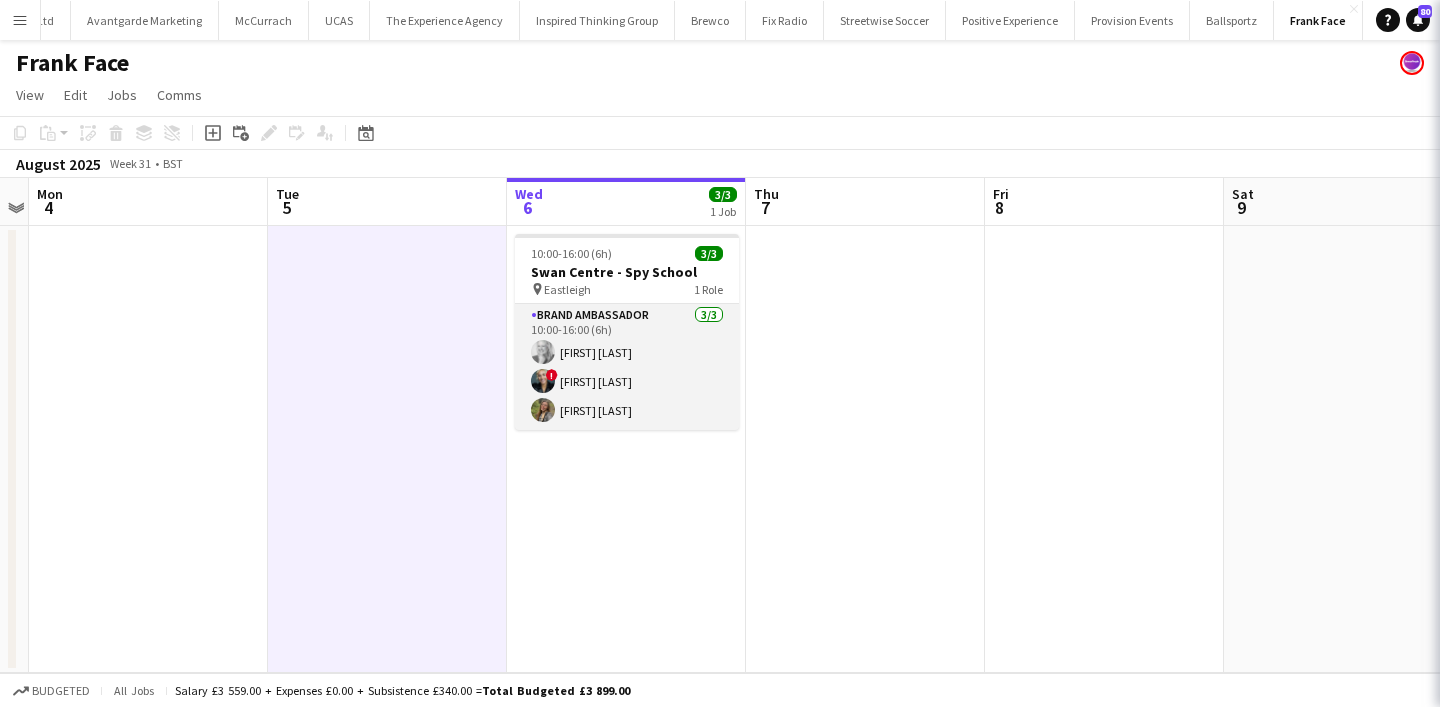 click on "Brand Ambassador   3/3   10:00-16:00 (6h)
[FIRST] [LAST] ! [FIRST] [LAST] [FIRST] [LAST]" at bounding box center (627, 367) 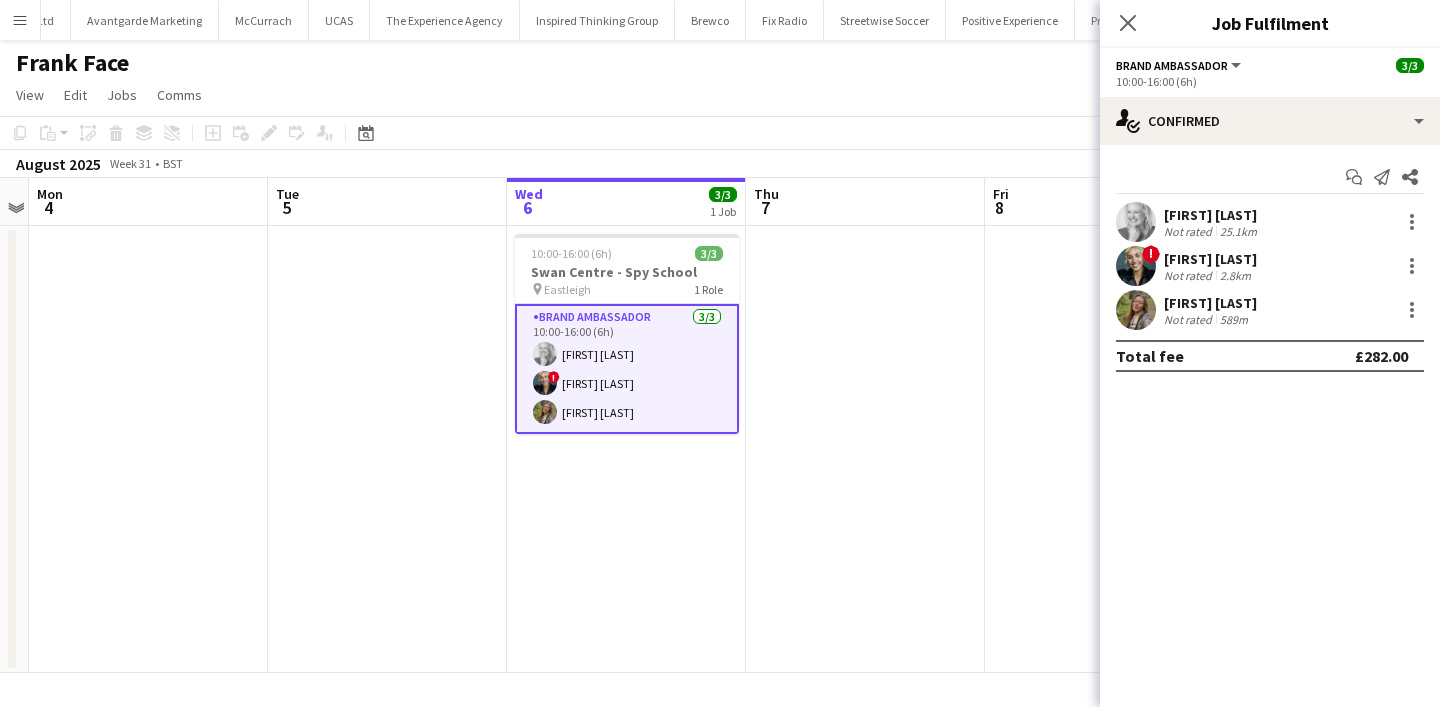 click on "Not rated" at bounding box center (1190, 231) 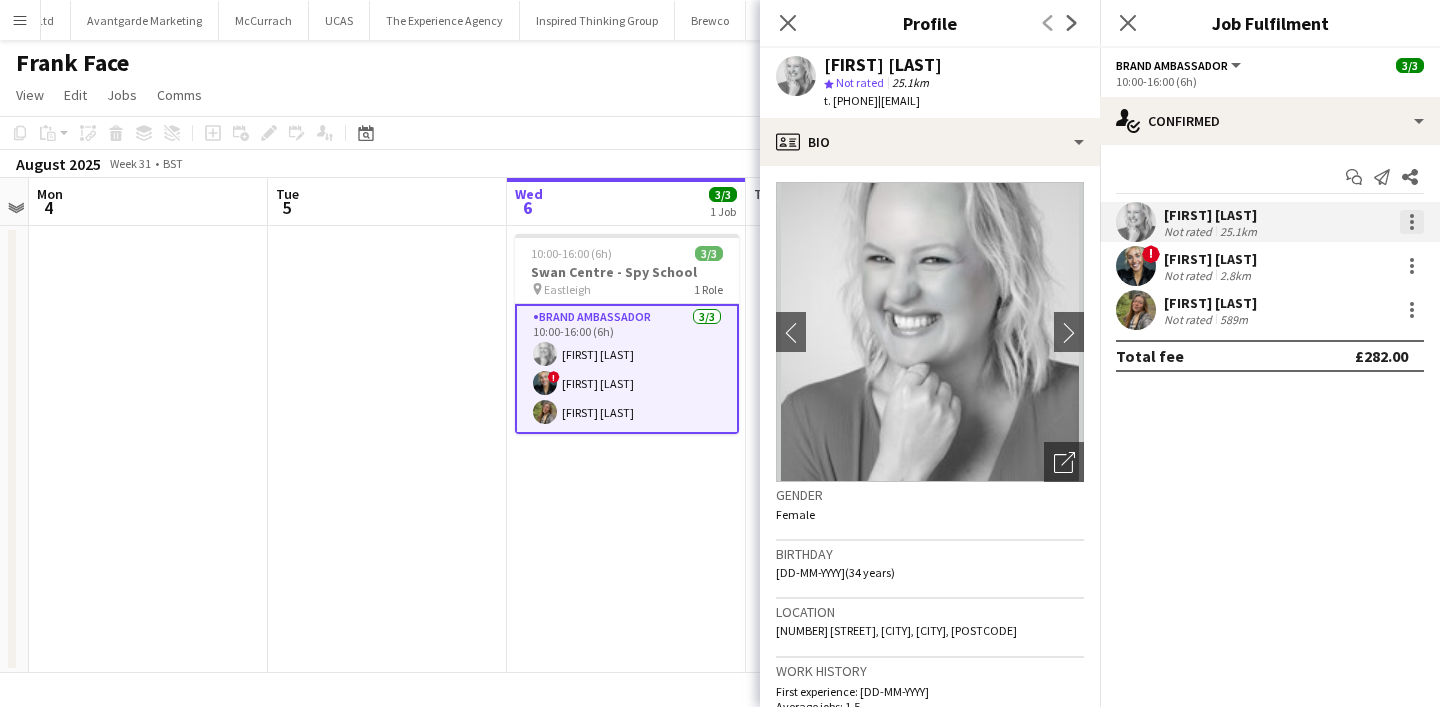 click at bounding box center (1412, 222) 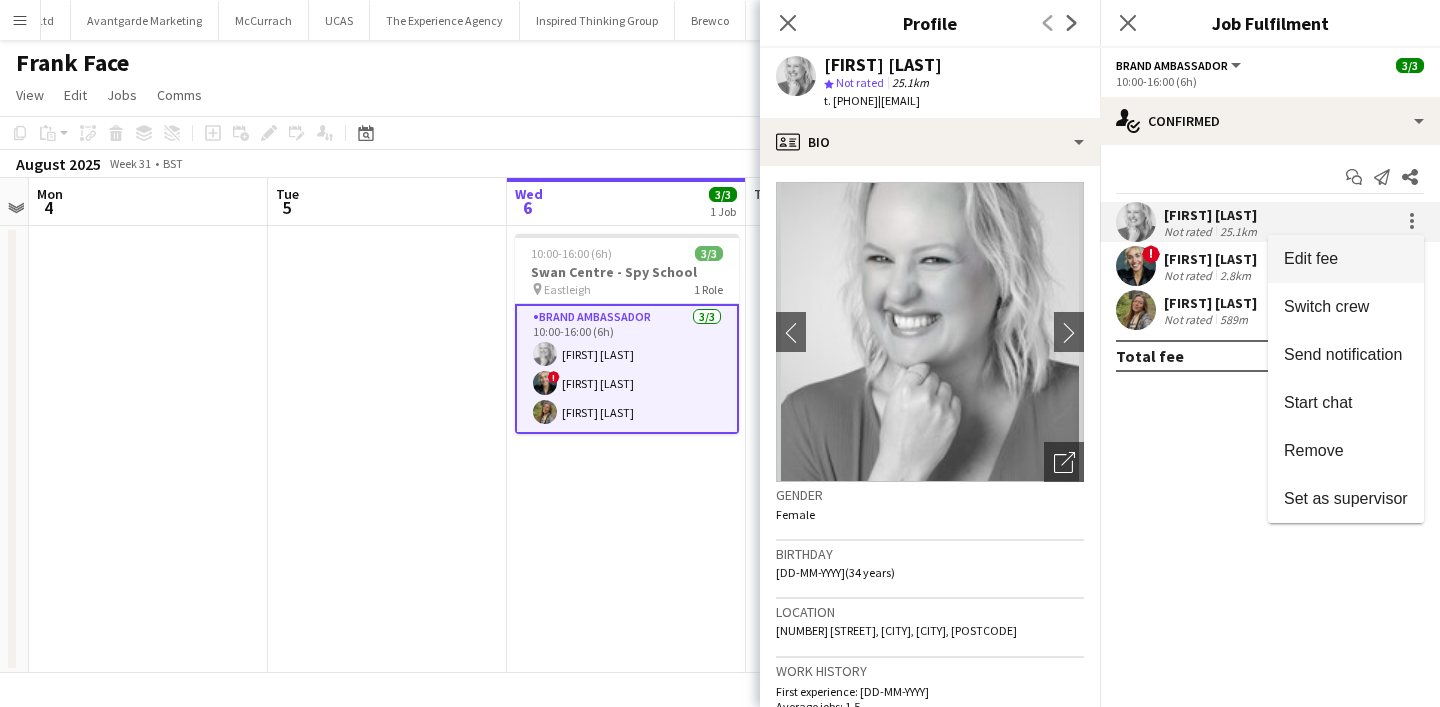 click on "Edit fee" at bounding box center [1346, 259] 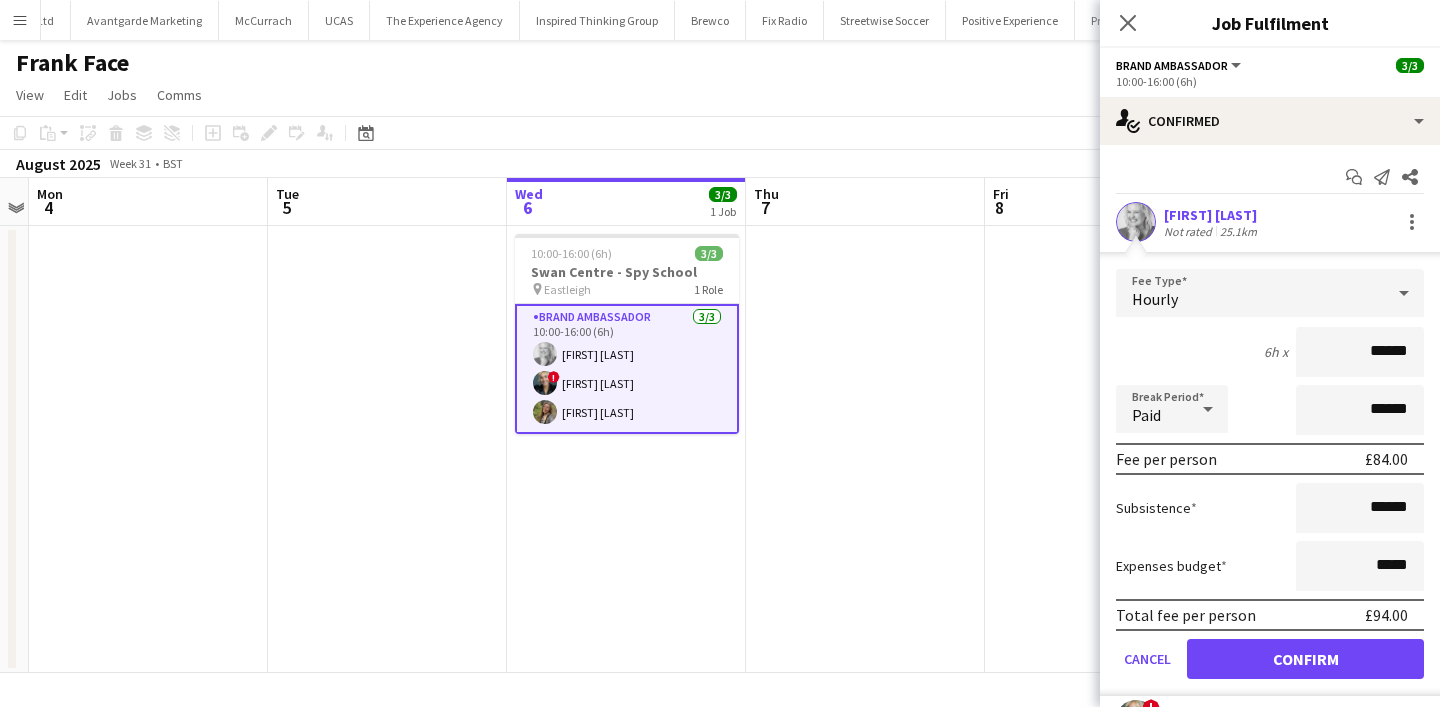 click on "Brand Ambassador   3/3   10:00-16:00 (6h)
[FIRST] [LAST] ! [FIRST] [LAST] [FIRST] [LAST]" at bounding box center [627, 369] 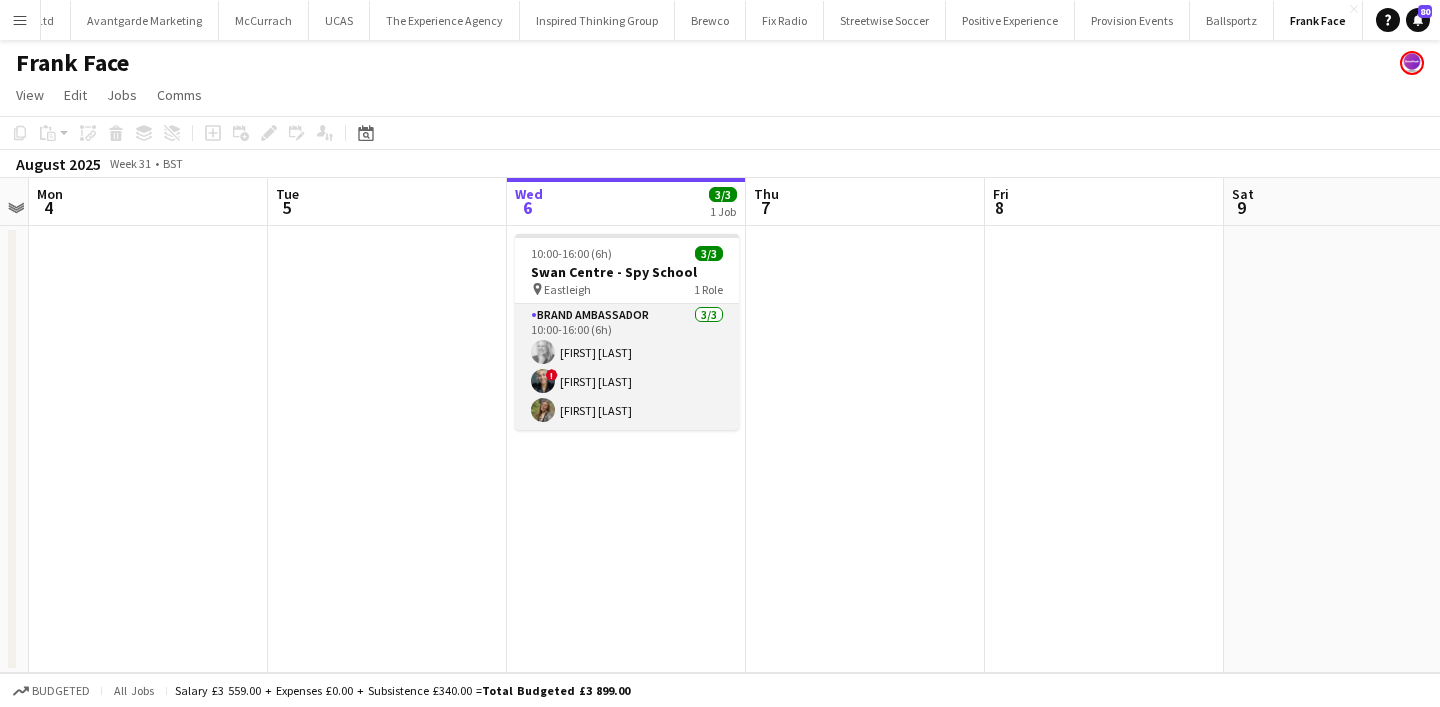 click on "Brand Ambassador   3/3   10:00-16:00 (6h)
[FIRST] [LAST] ! [FIRST] [LAST] [FIRST] [LAST]" at bounding box center (627, 367) 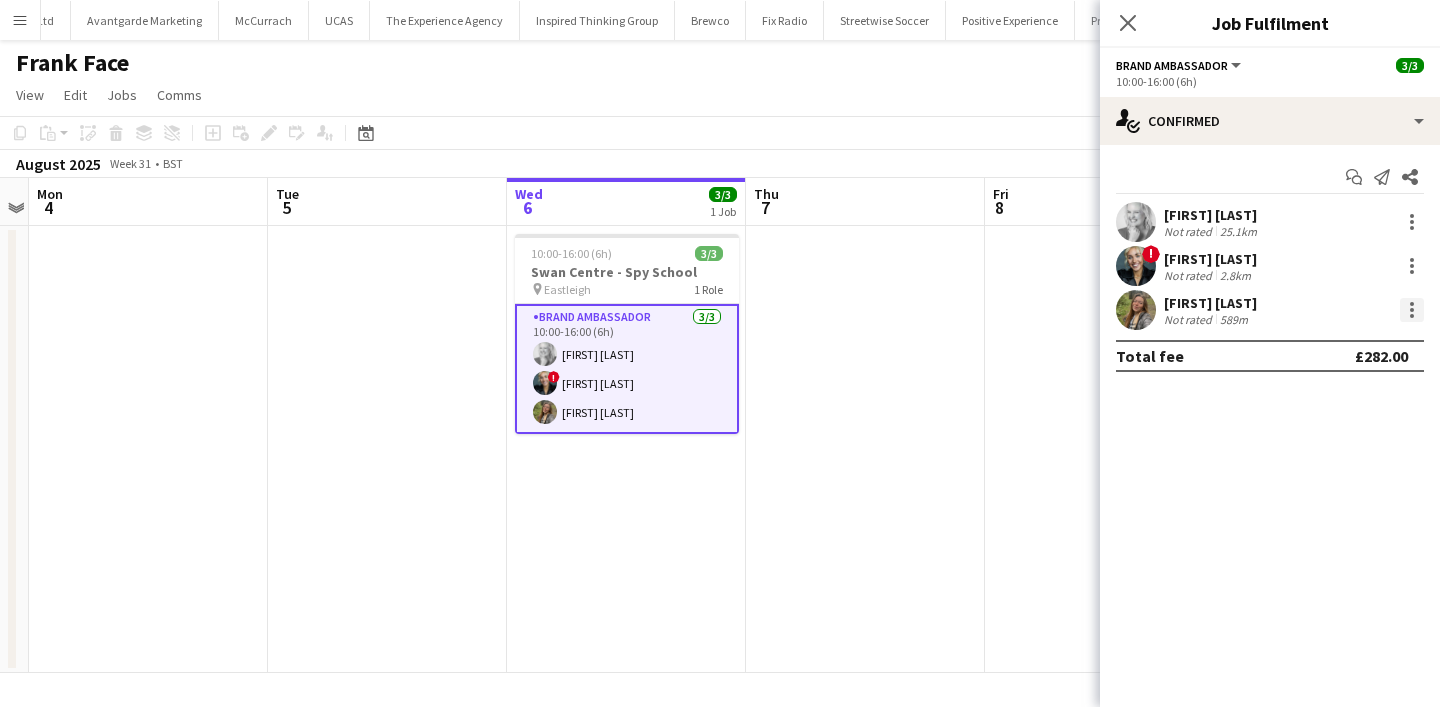 click at bounding box center [1412, 310] 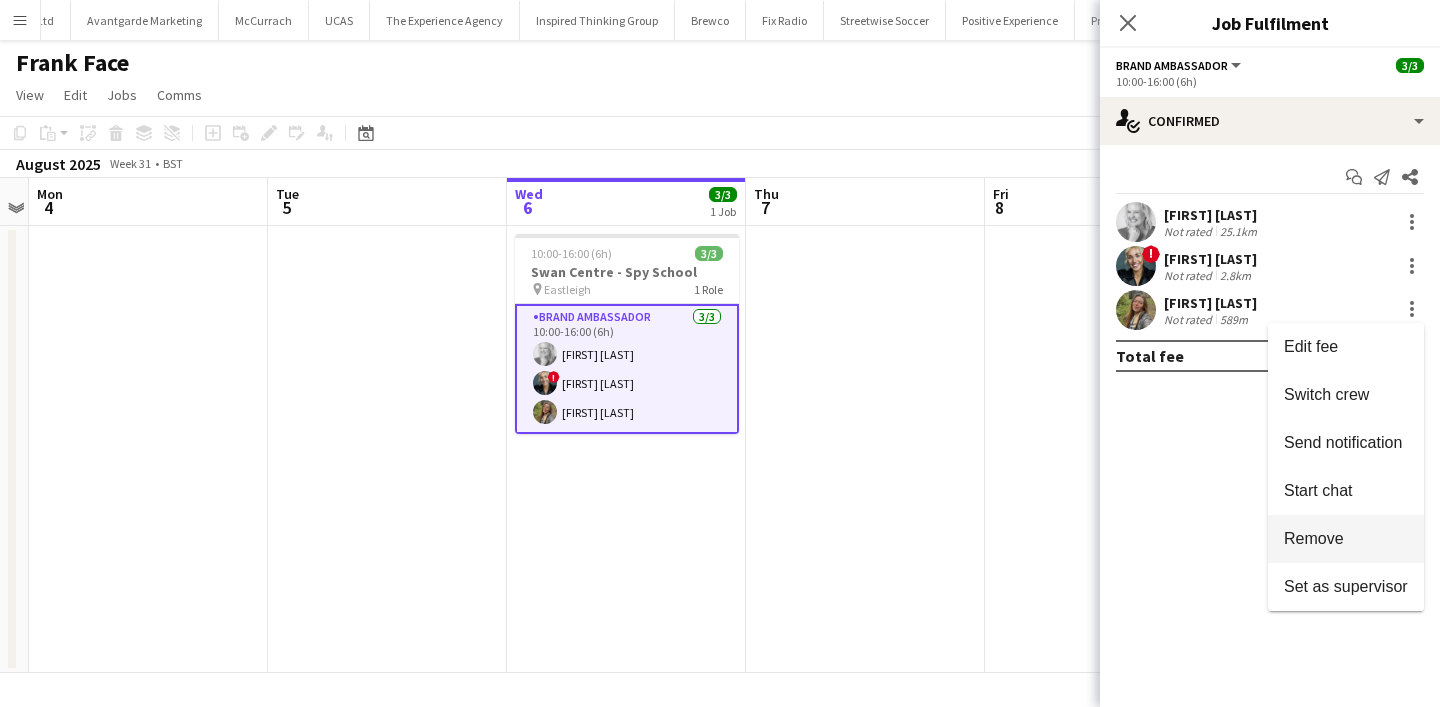 click on "Remove" at bounding box center (1346, 539) 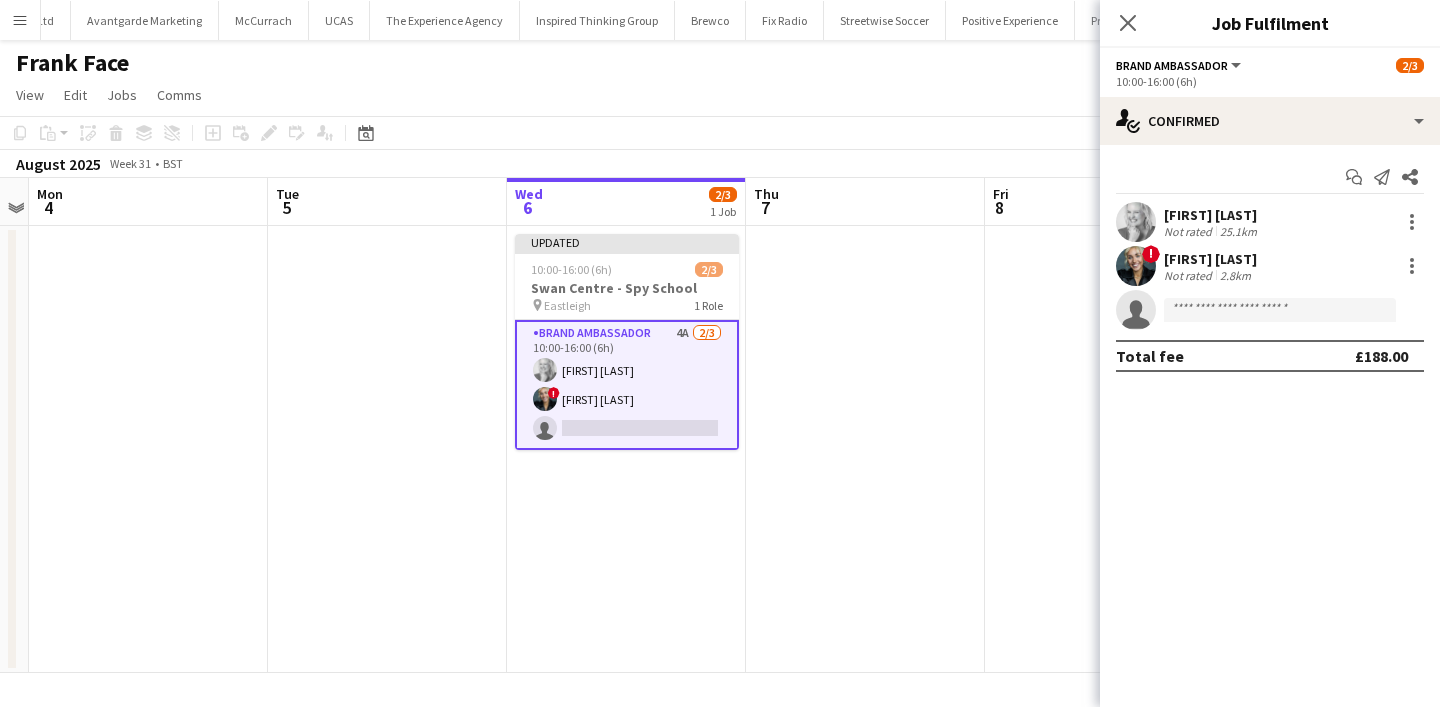click at bounding box center [1104, 449] 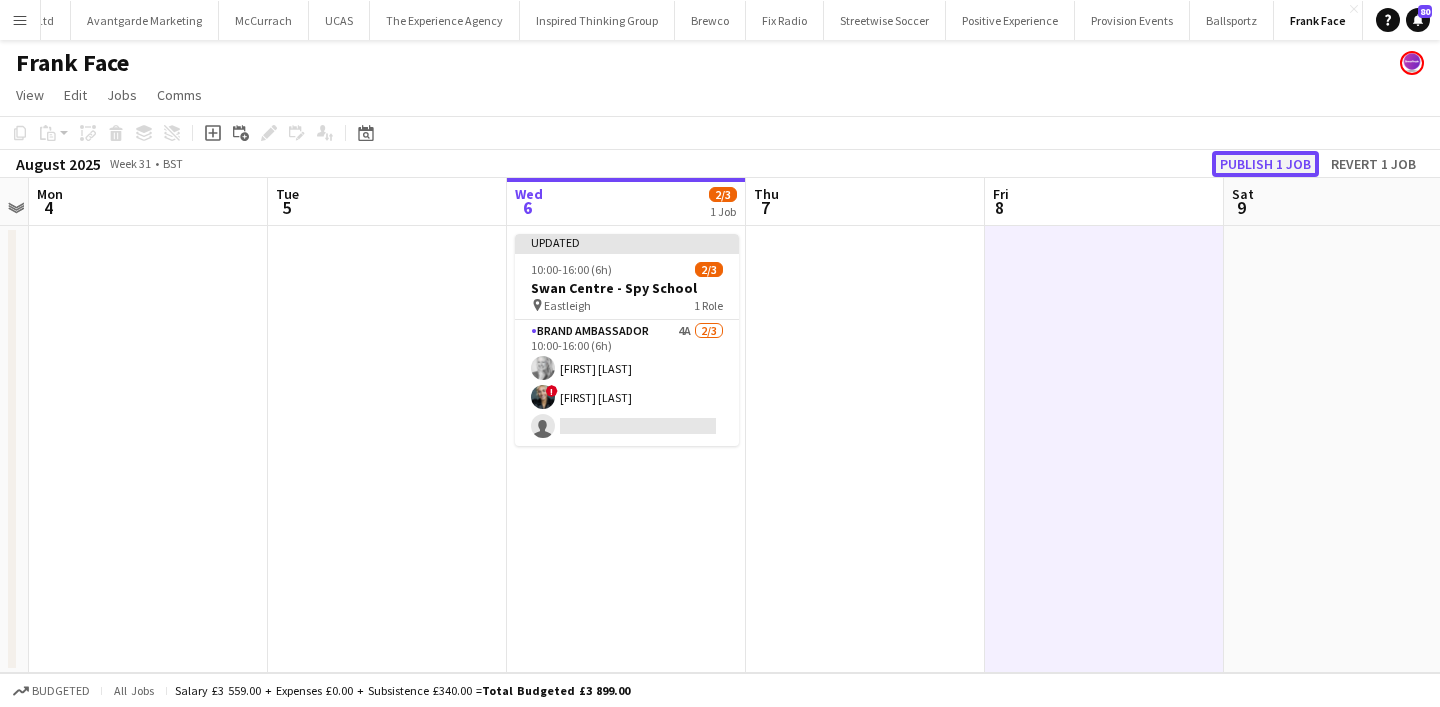 click on "Publish 1 job" 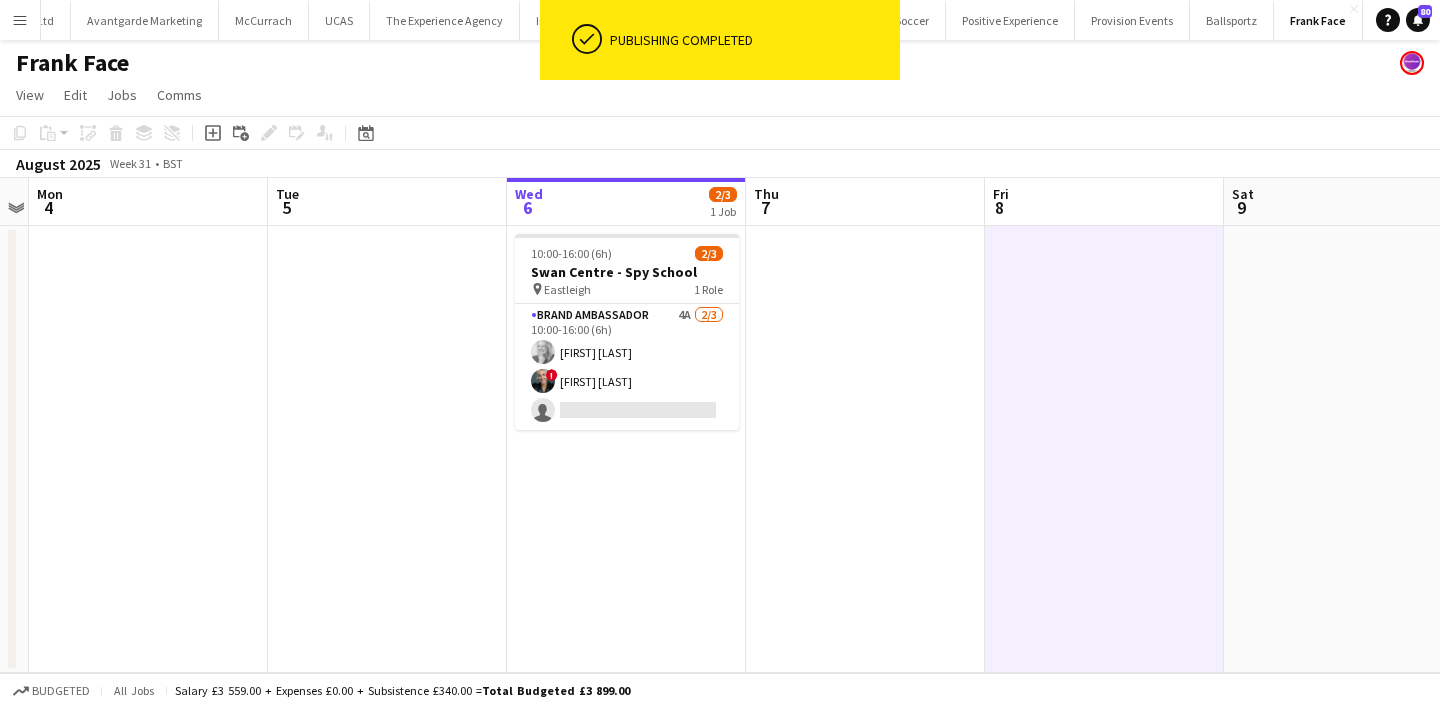 click on "Menu" at bounding box center [20, 20] 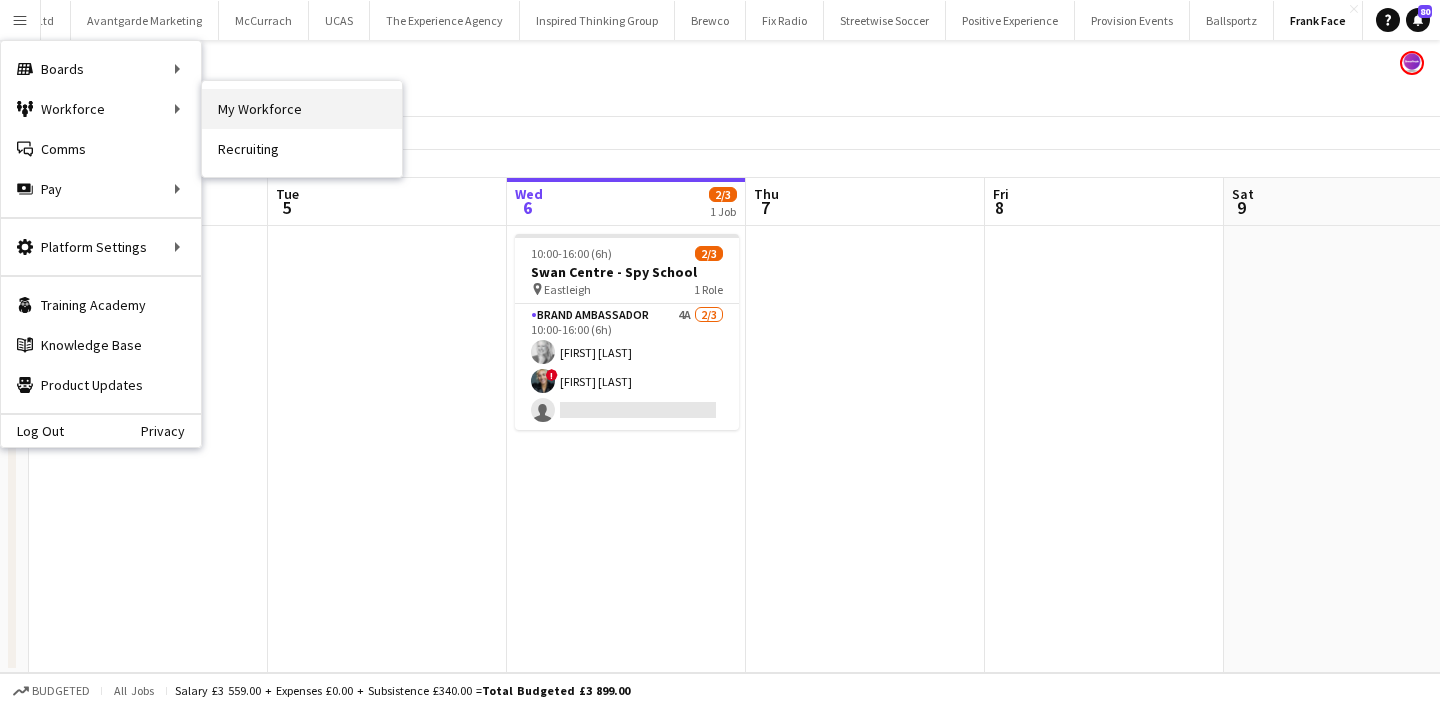 click on "My Workforce" at bounding box center (302, 109) 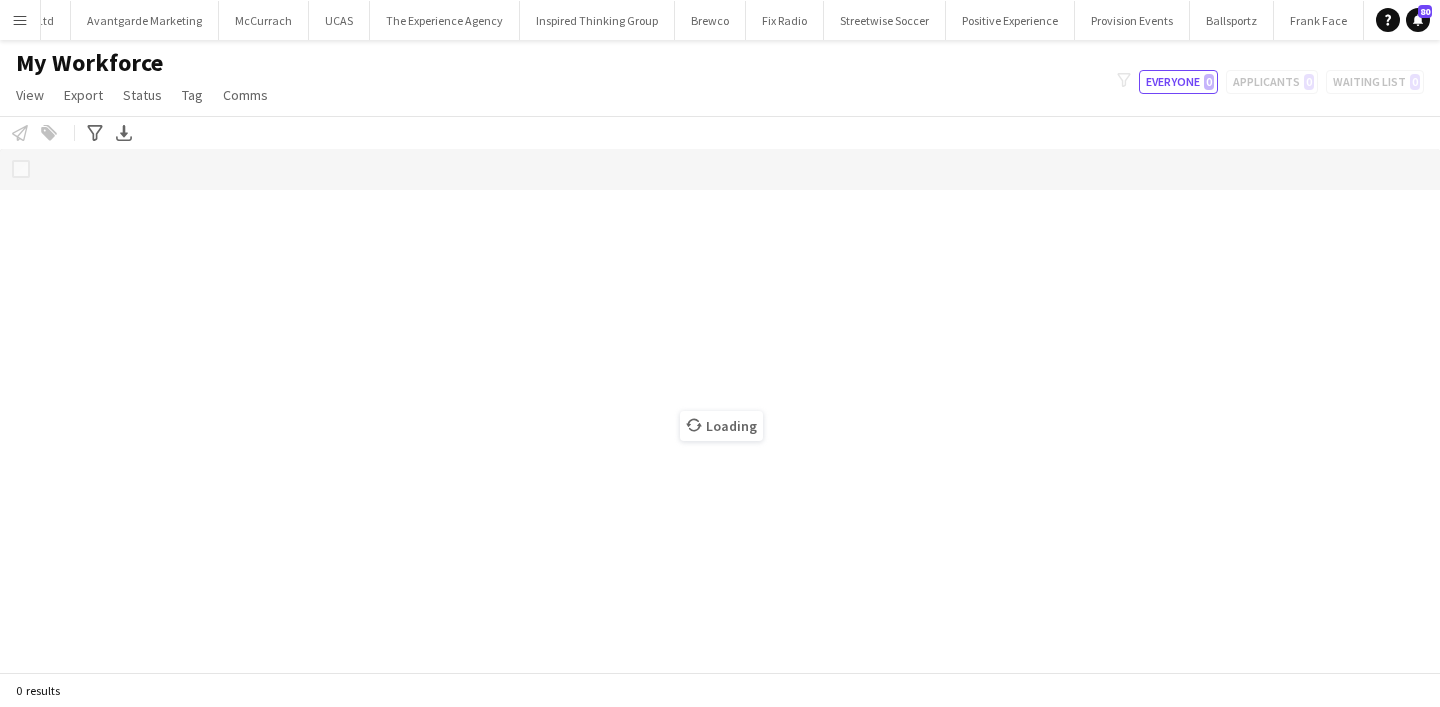 scroll, scrollTop: 0, scrollLeft: 326, axis: horizontal 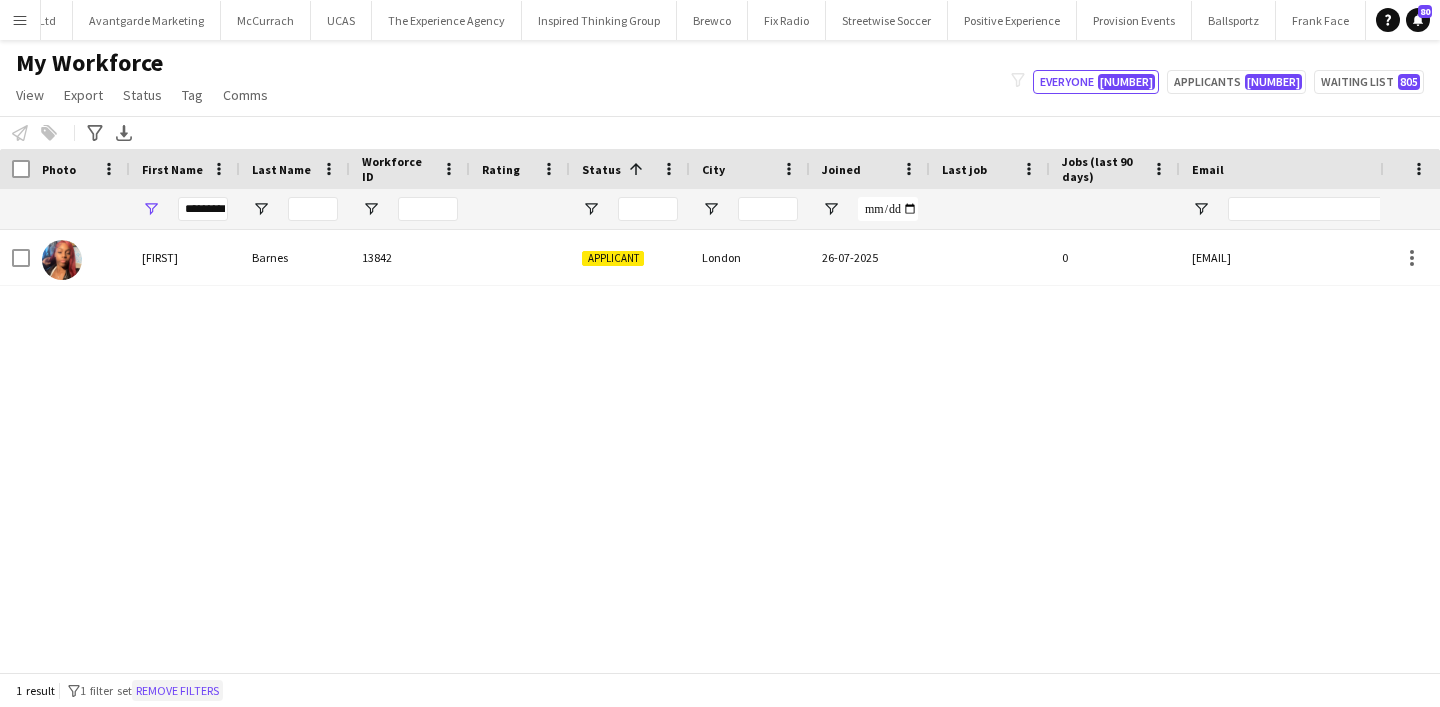 click on "Remove filters" 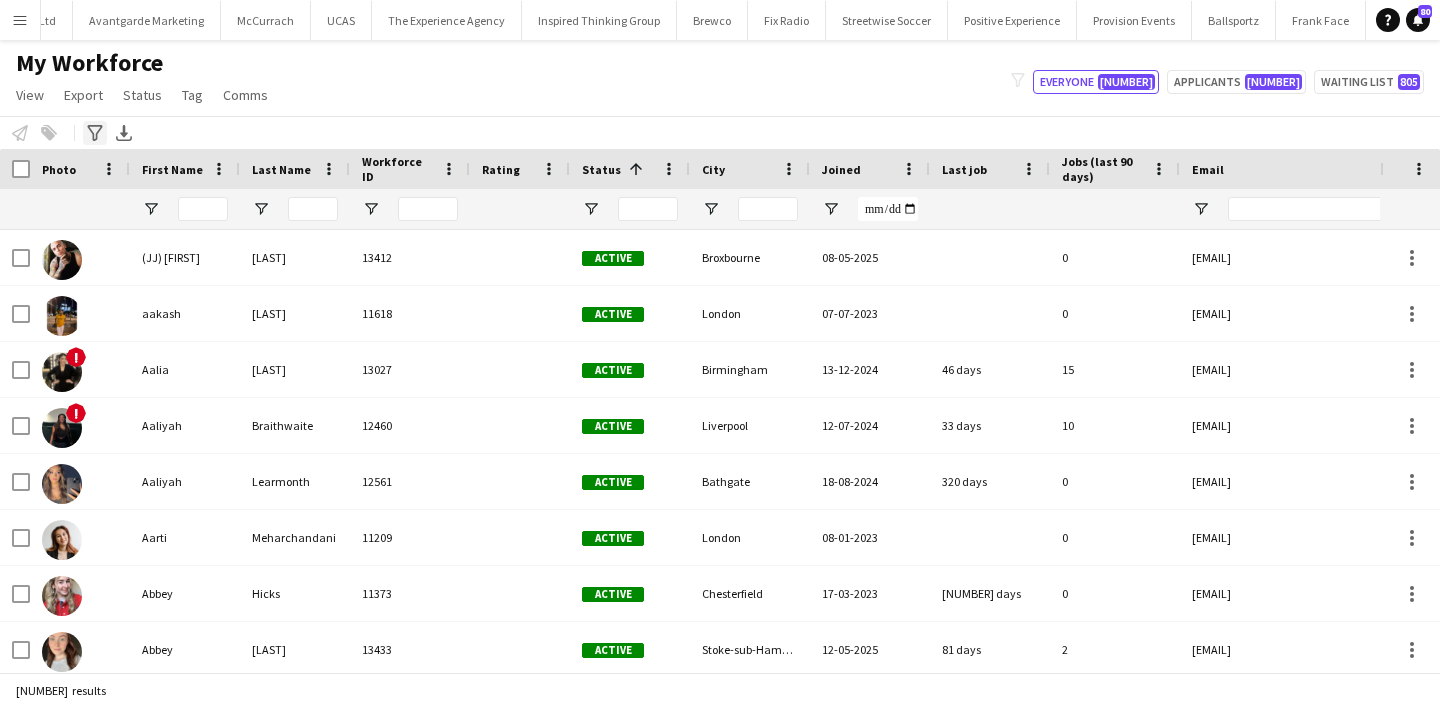 click on "Advanced filters" 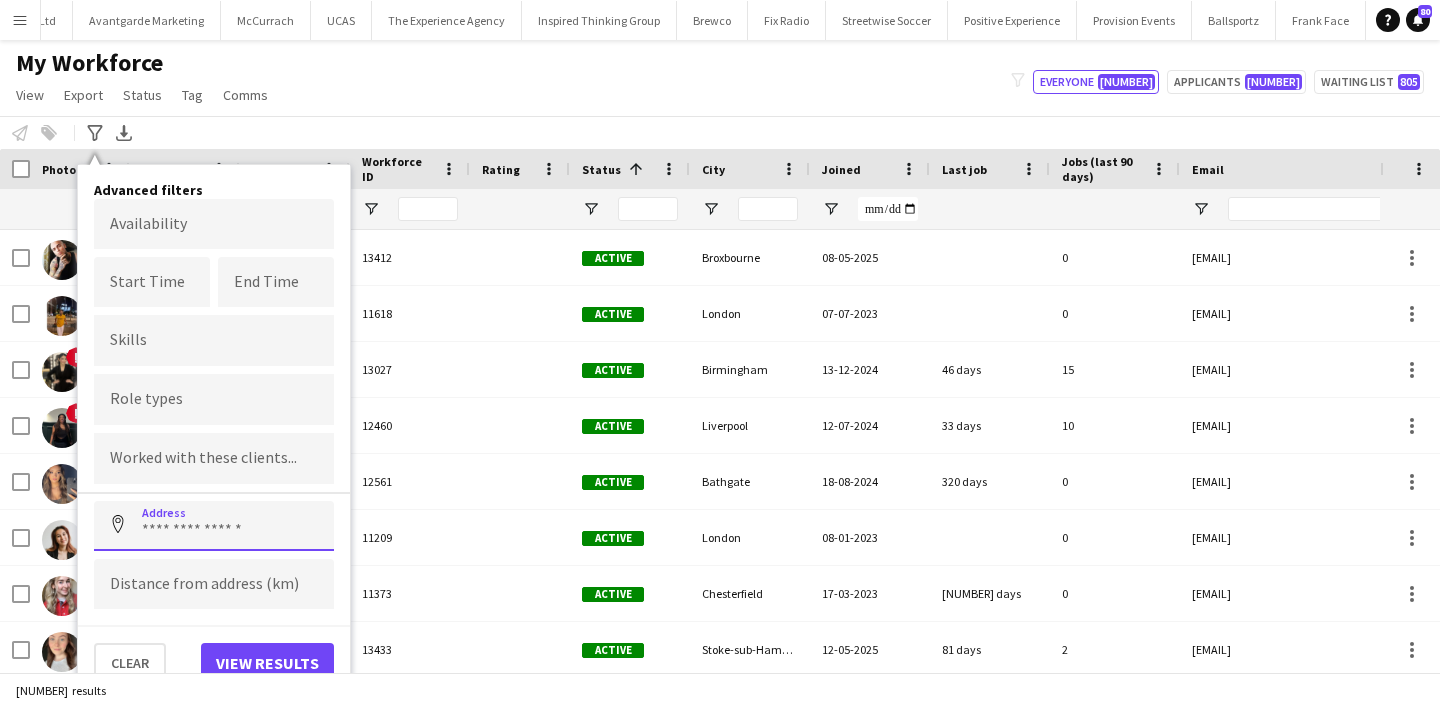 click at bounding box center [214, 526] 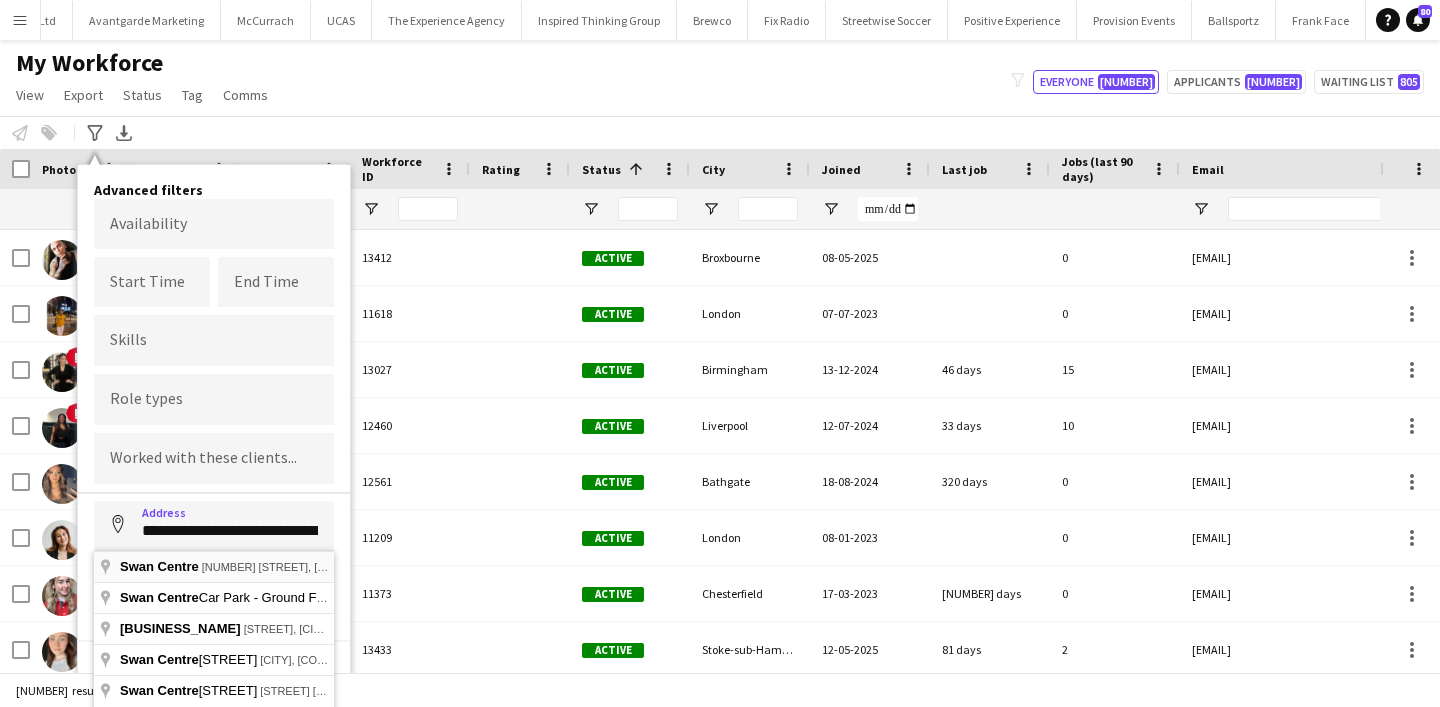type on "**********" 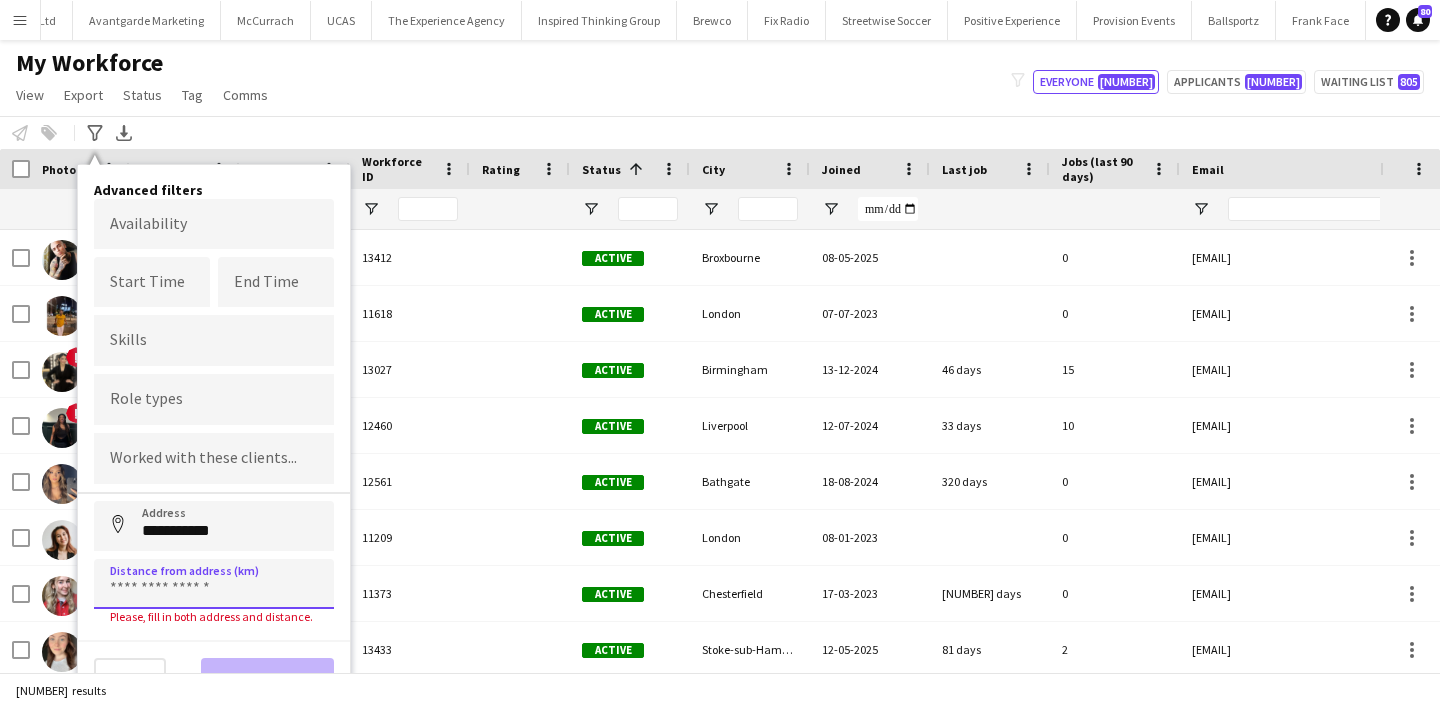 click at bounding box center (214, 584) 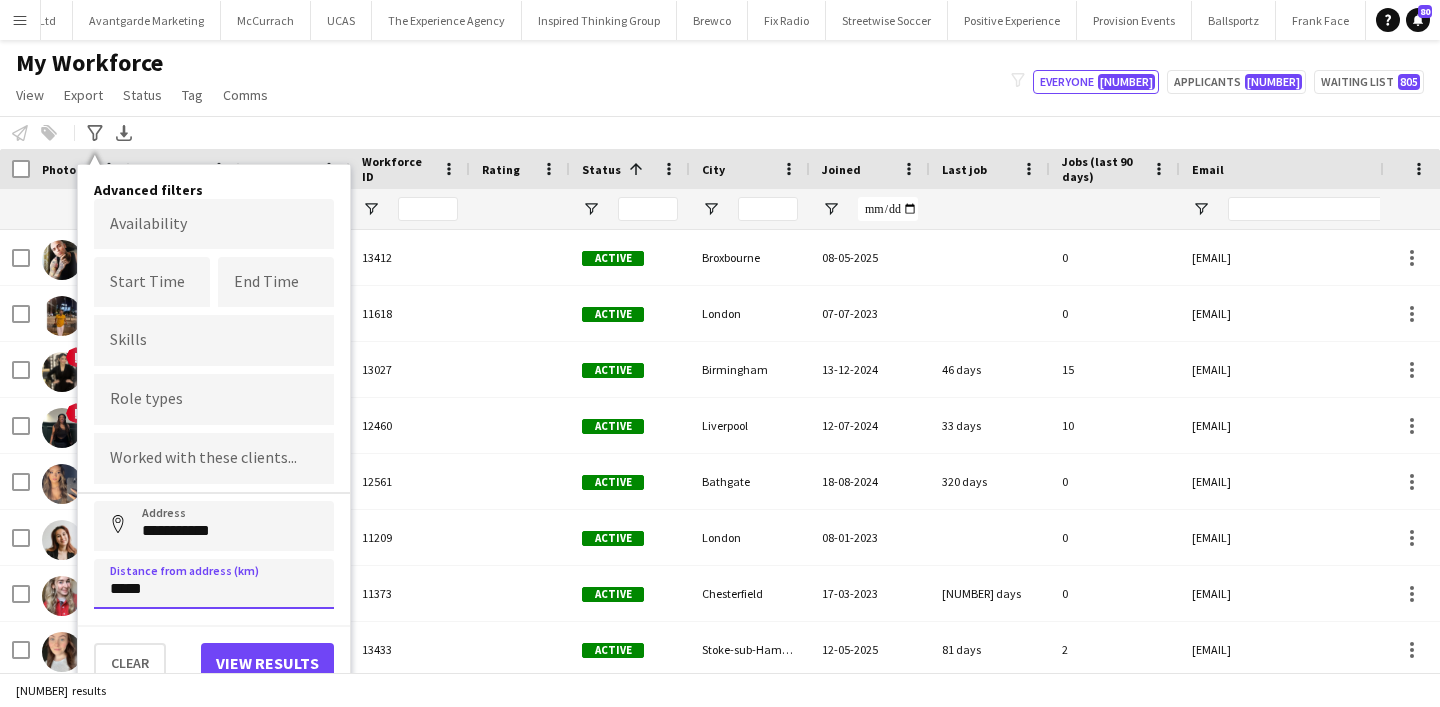 type on "*****" 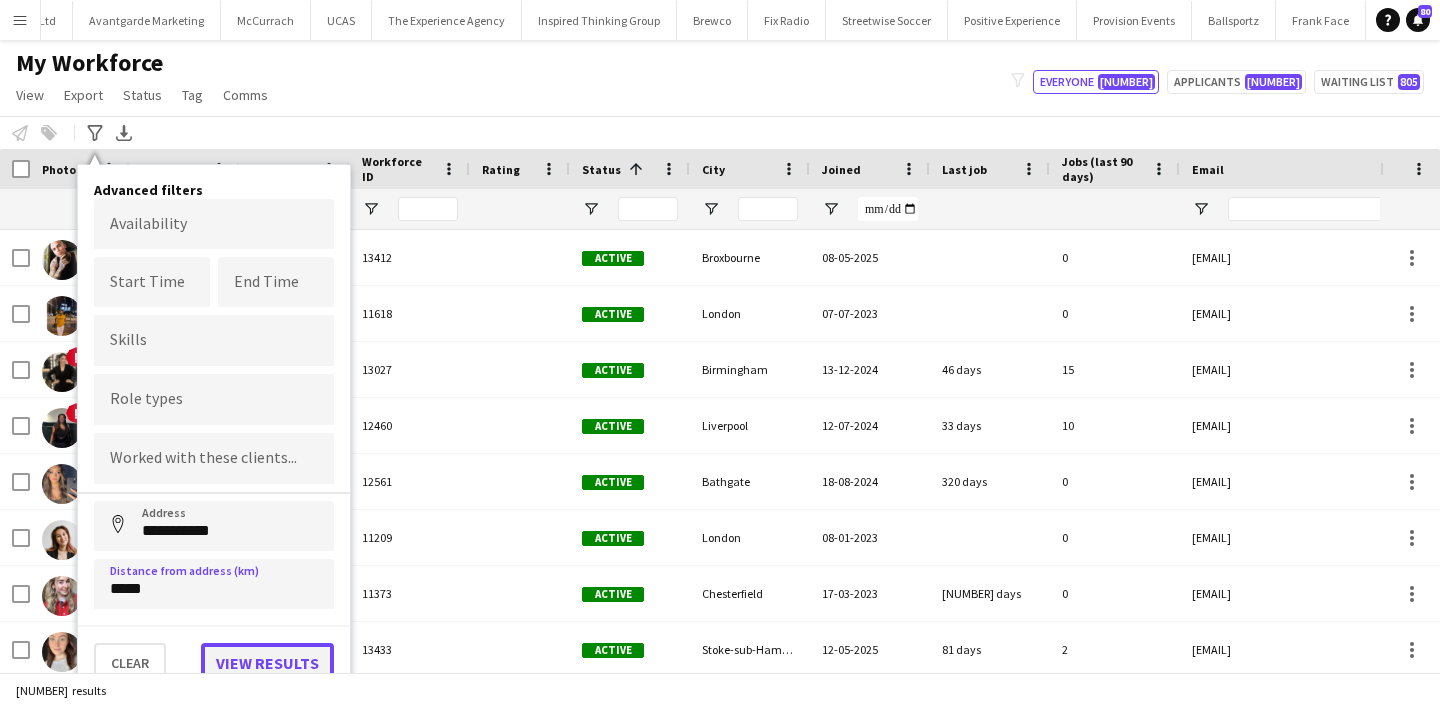 click on "View results" at bounding box center (267, 663) 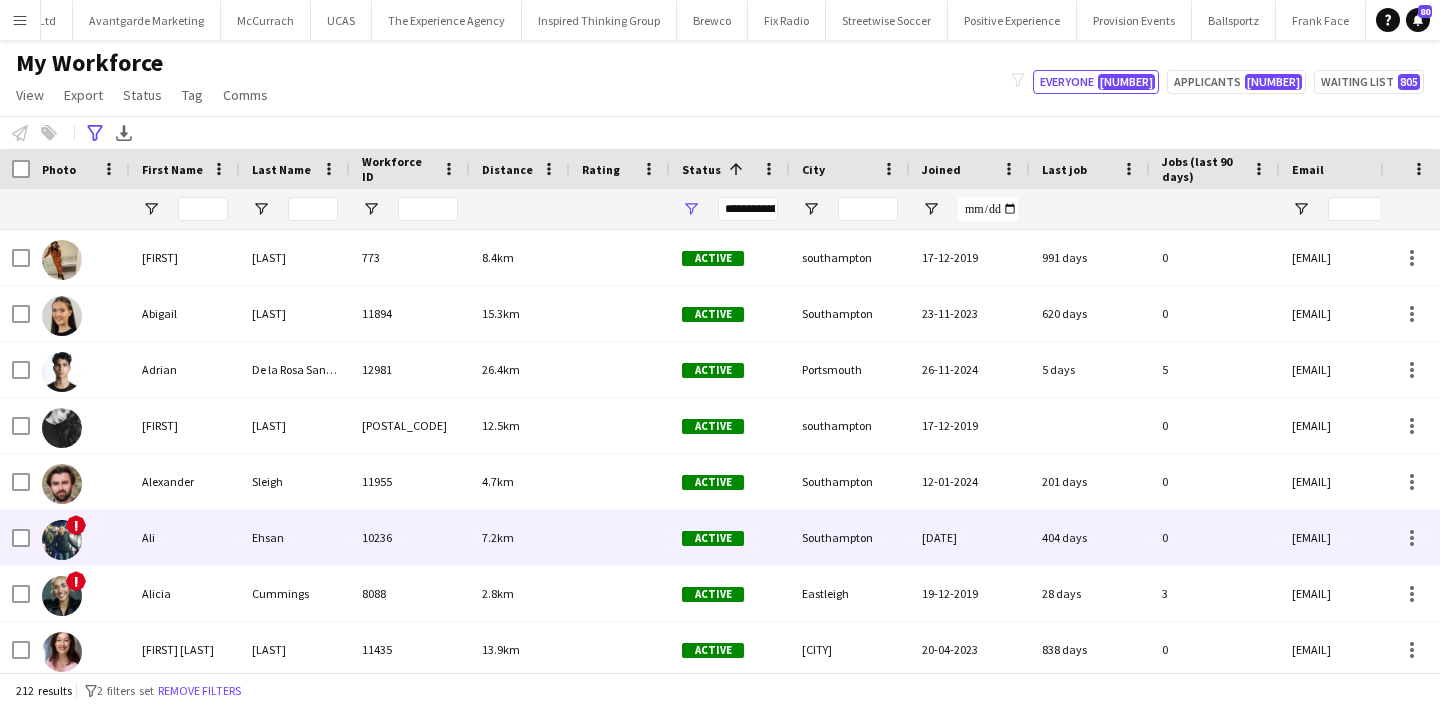 scroll, scrollTop: 854, scrollLeft: 0, axis: vertical 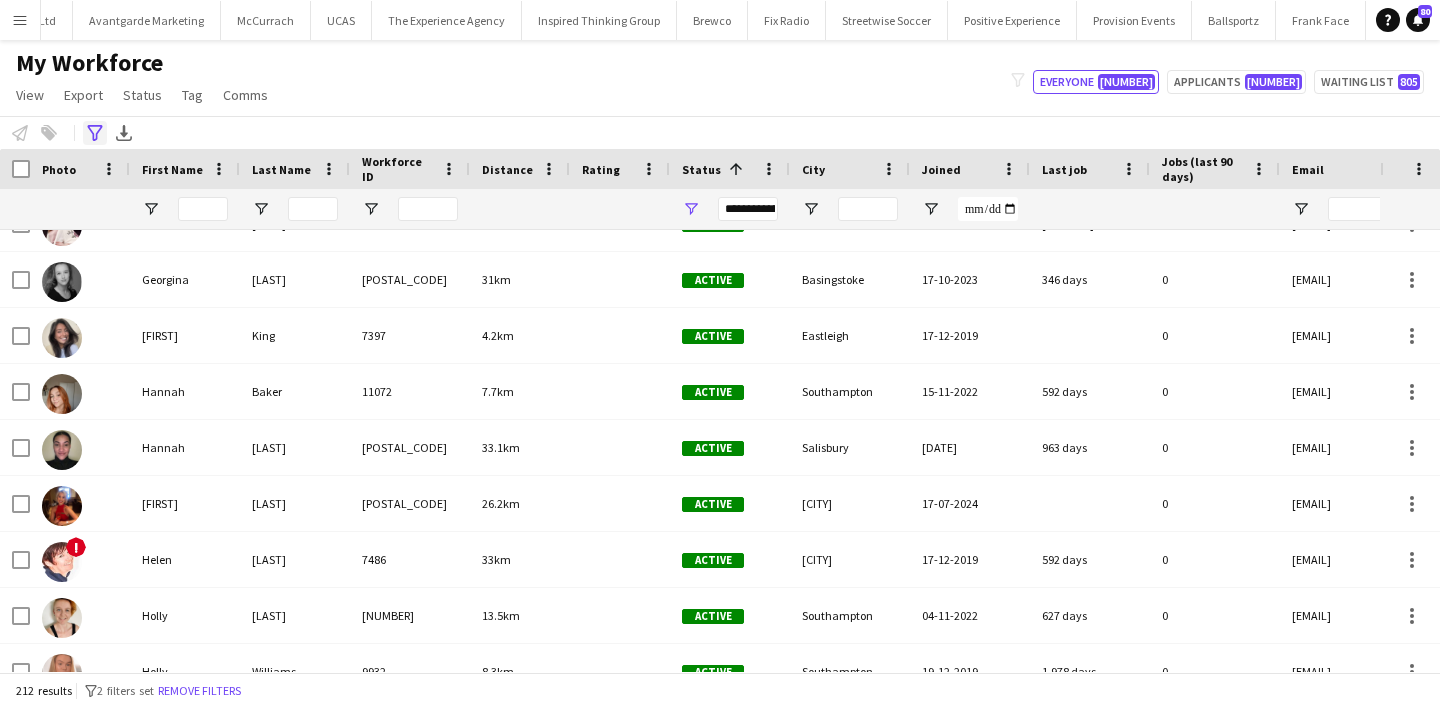 click on "Advanced filters" 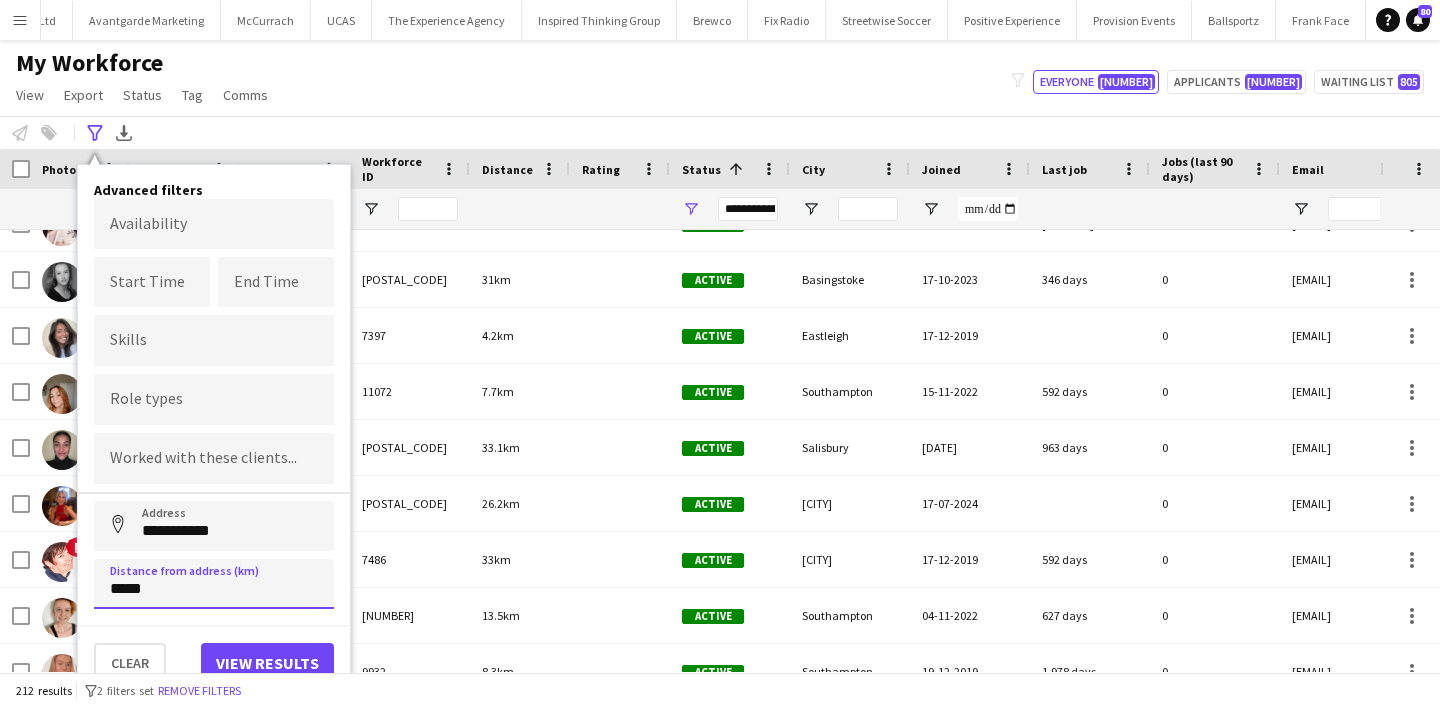 drag, startPoint x: 118, startPoint y: 585, endPoint x: 107, endPoint y: 585, distance: 11 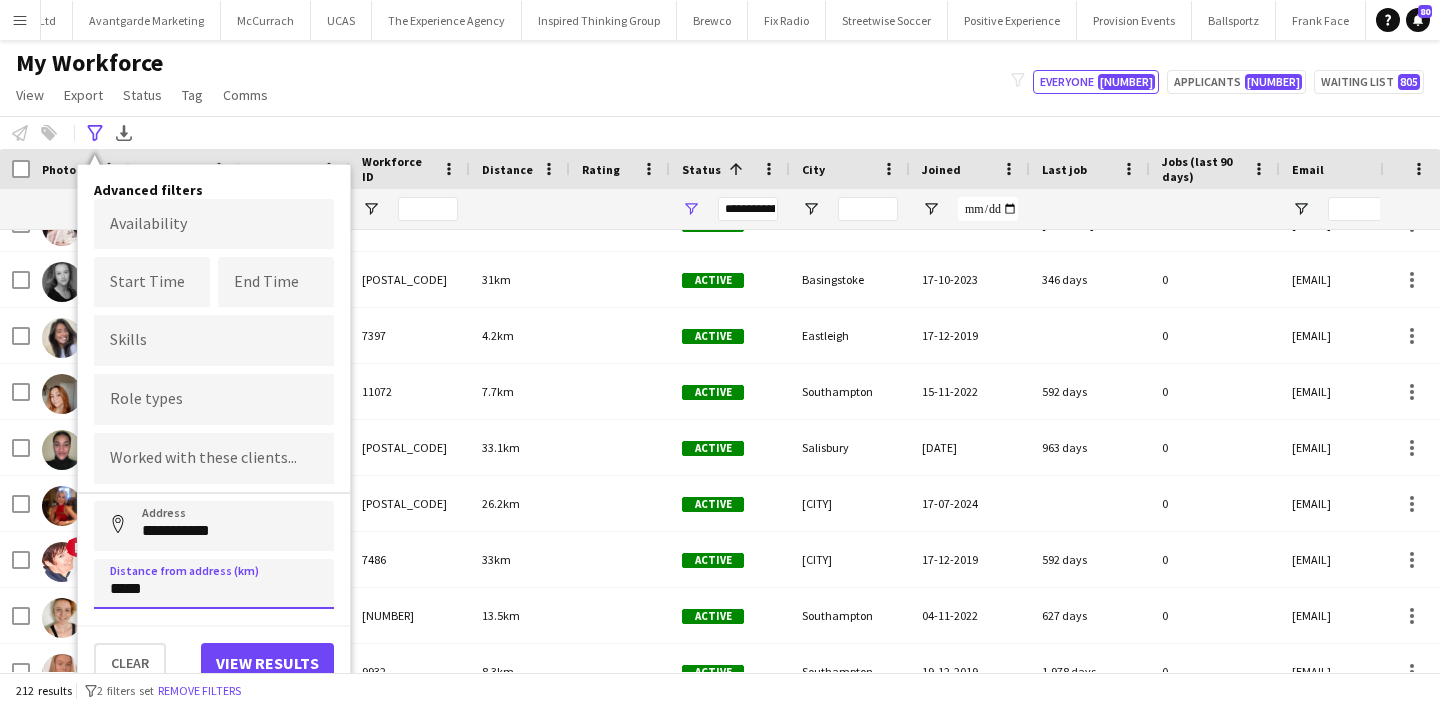 type on "*****" 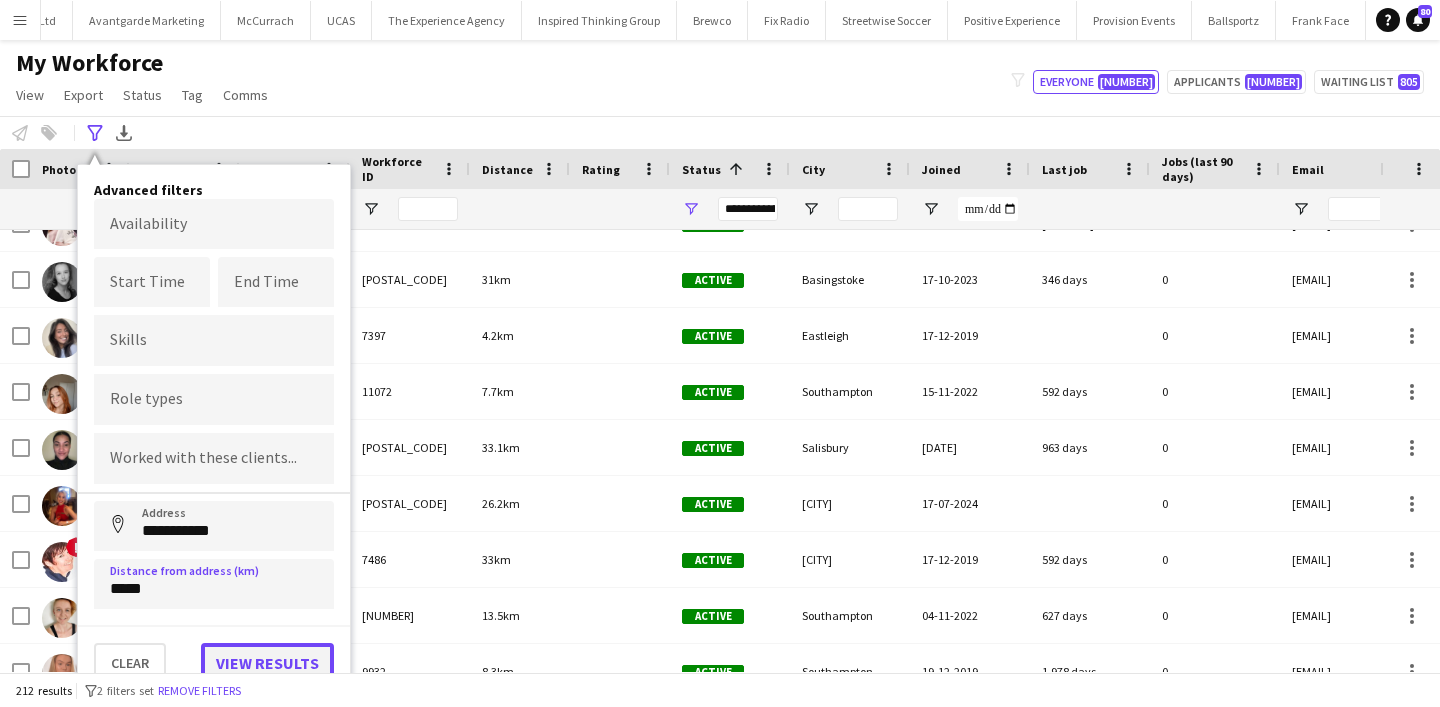 click on "View results" at bounding box center (267, 663) 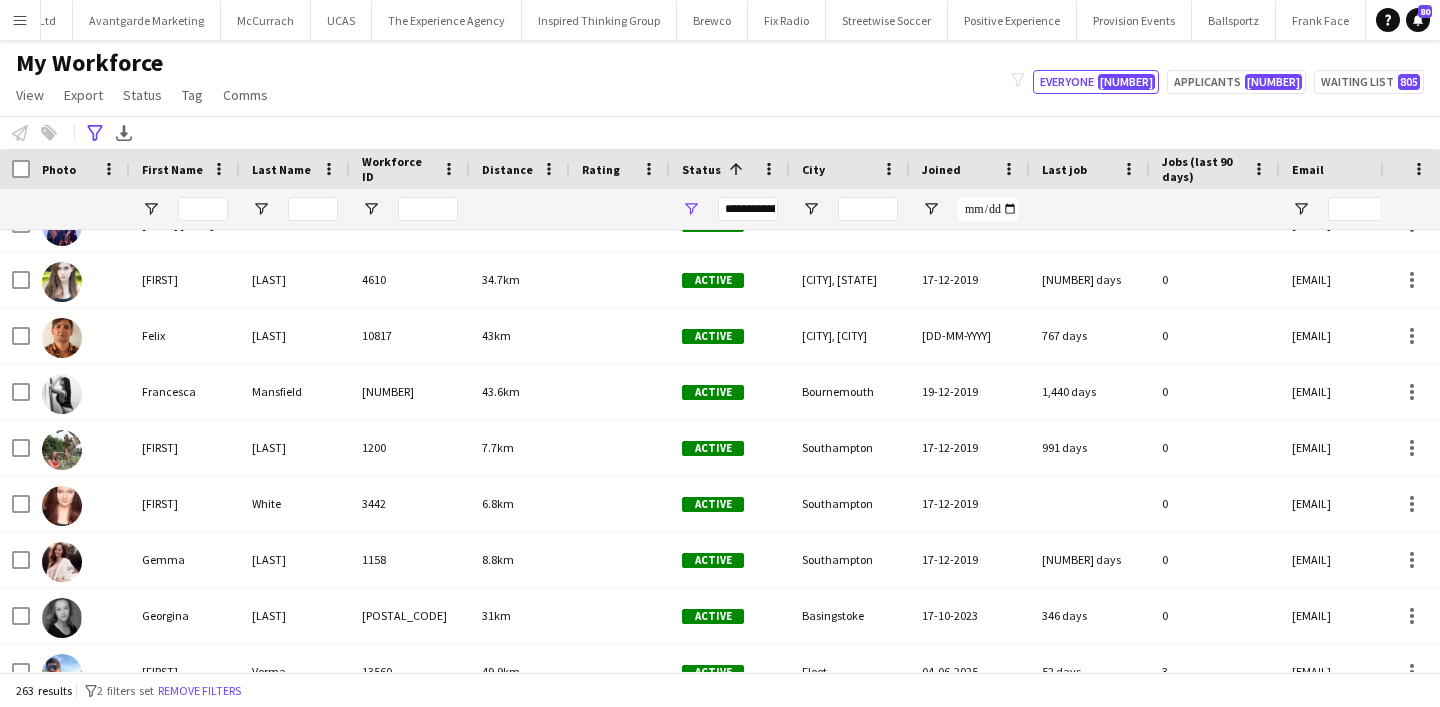 click on "**********" at bounding box center [748, 209] 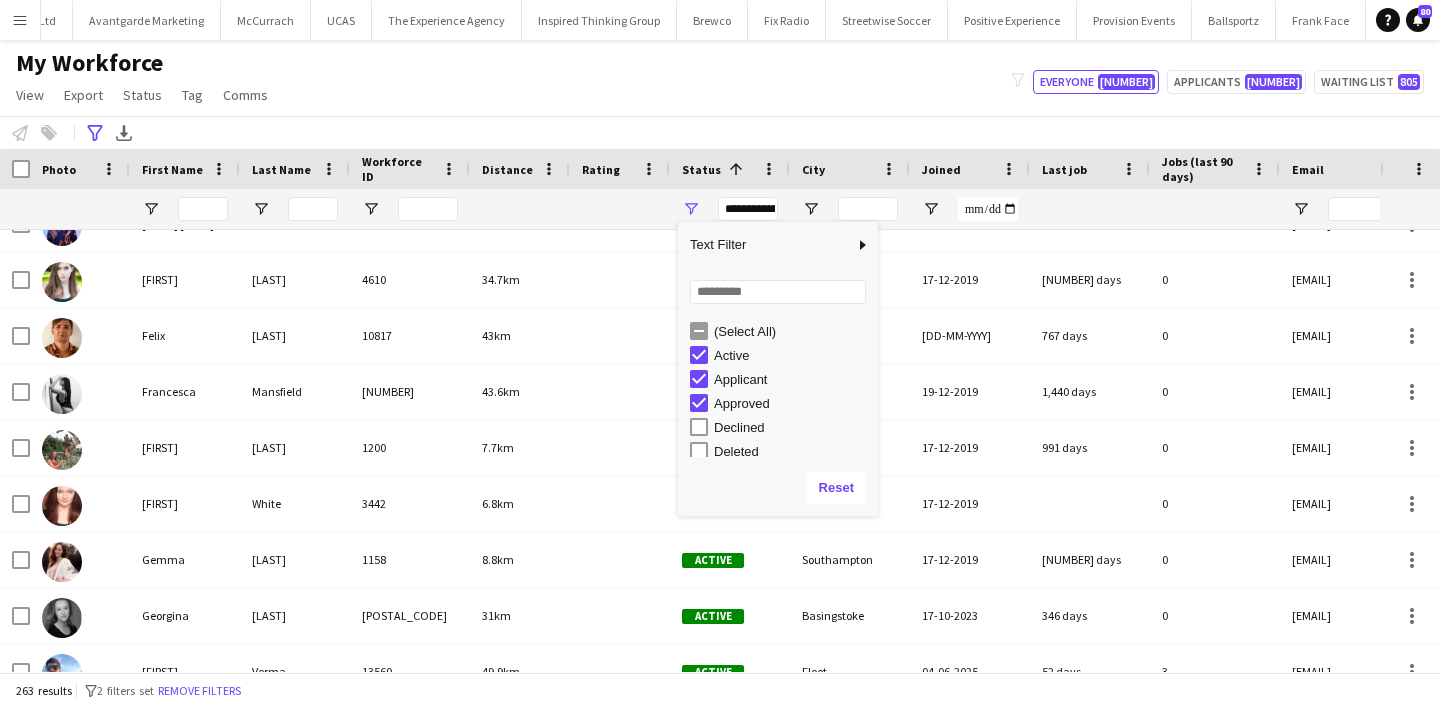 click on "Approved" at bounding box center (793, 403) 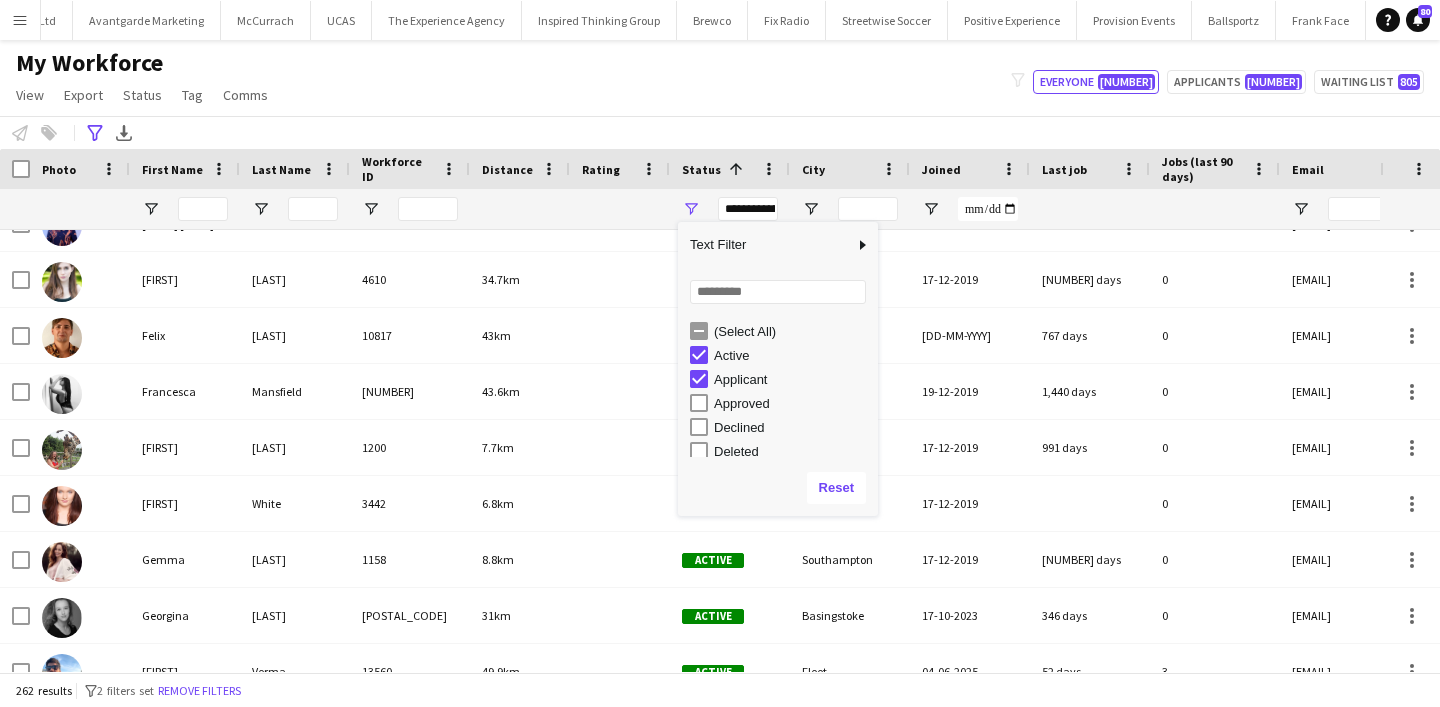 click on "Approved" at bounding box center [793, 403] 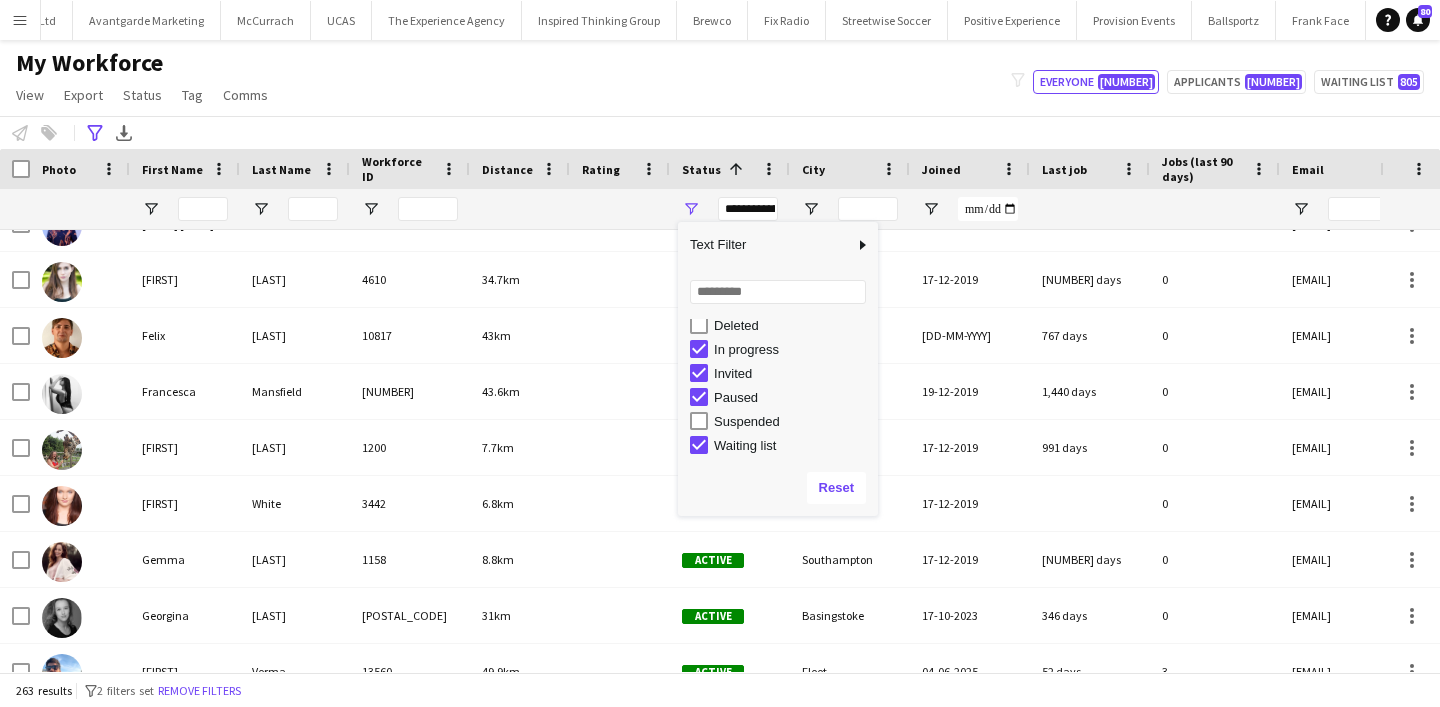click on "In progress" at bounding box center (793, 349) 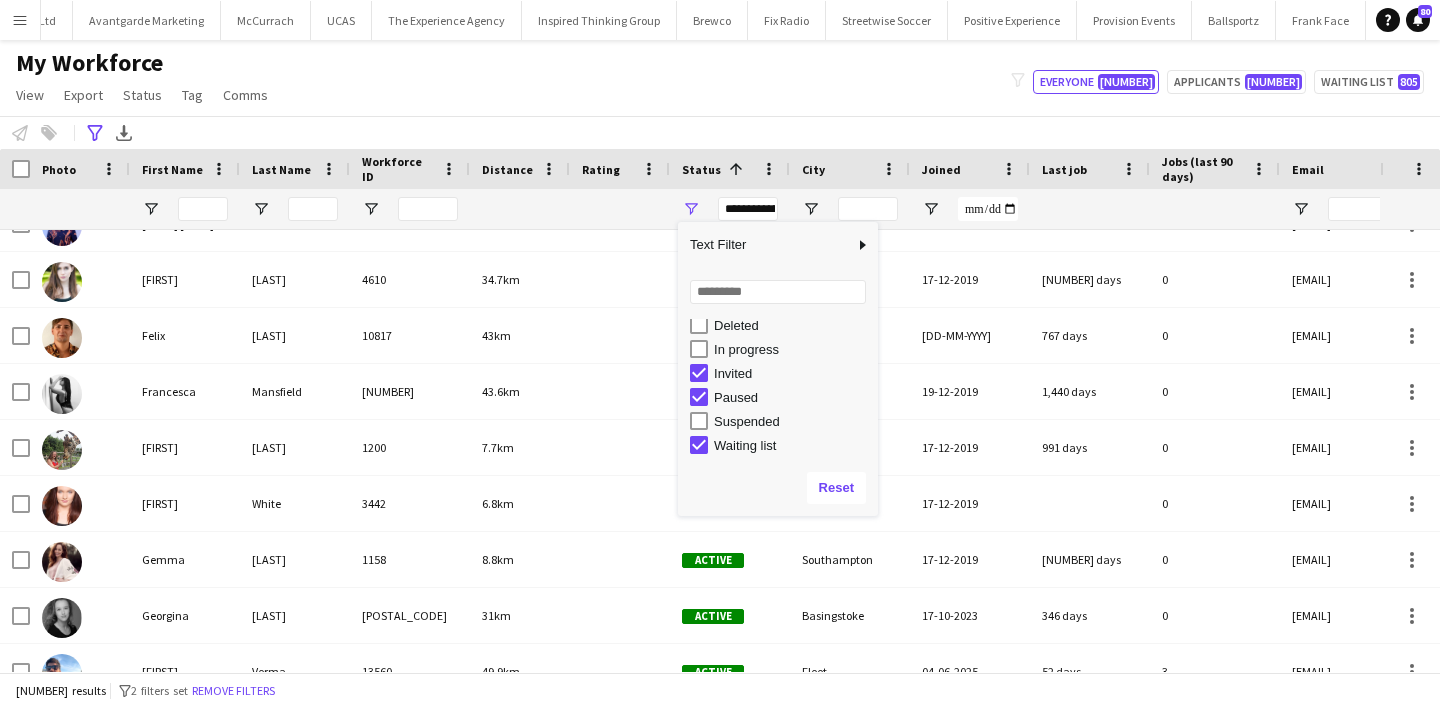 click on "Paused" at bounding box center [793, 397] 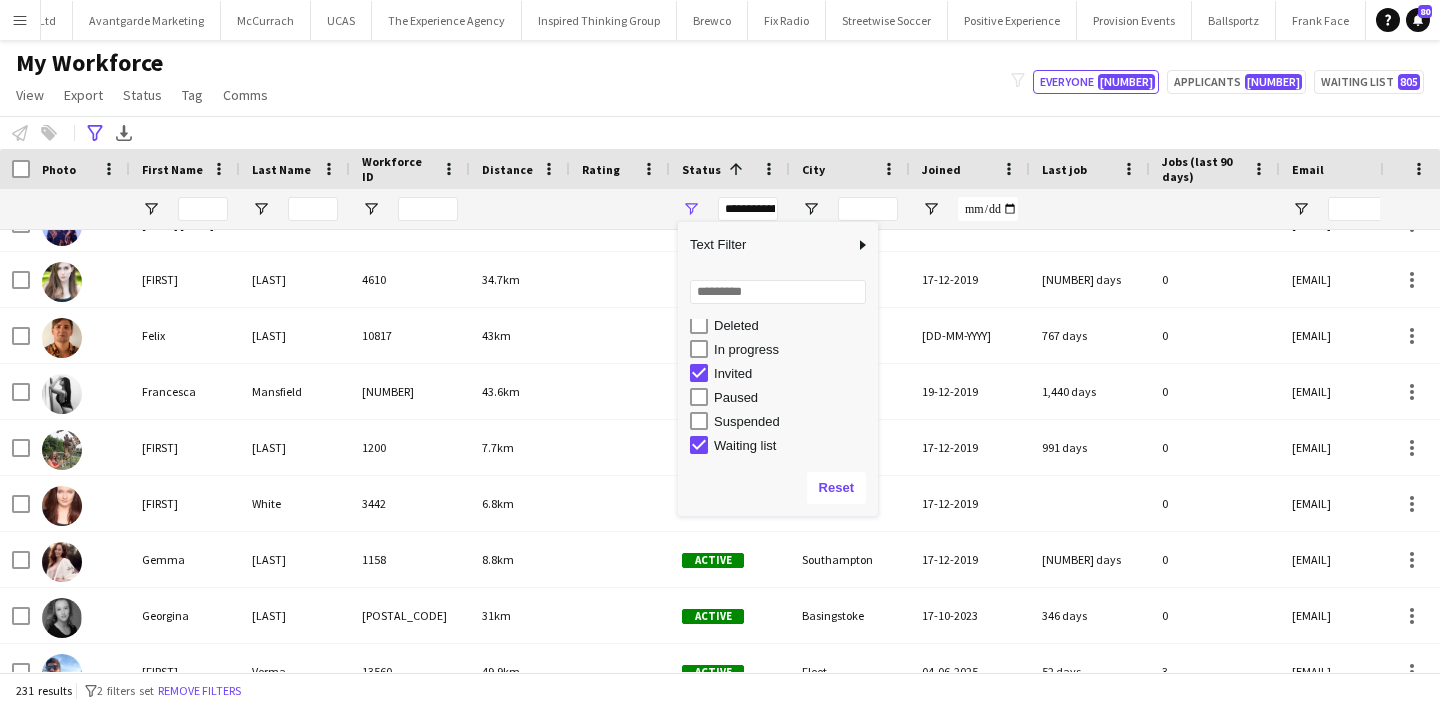 click on "Waiting list" at bounding box center [793, 445] 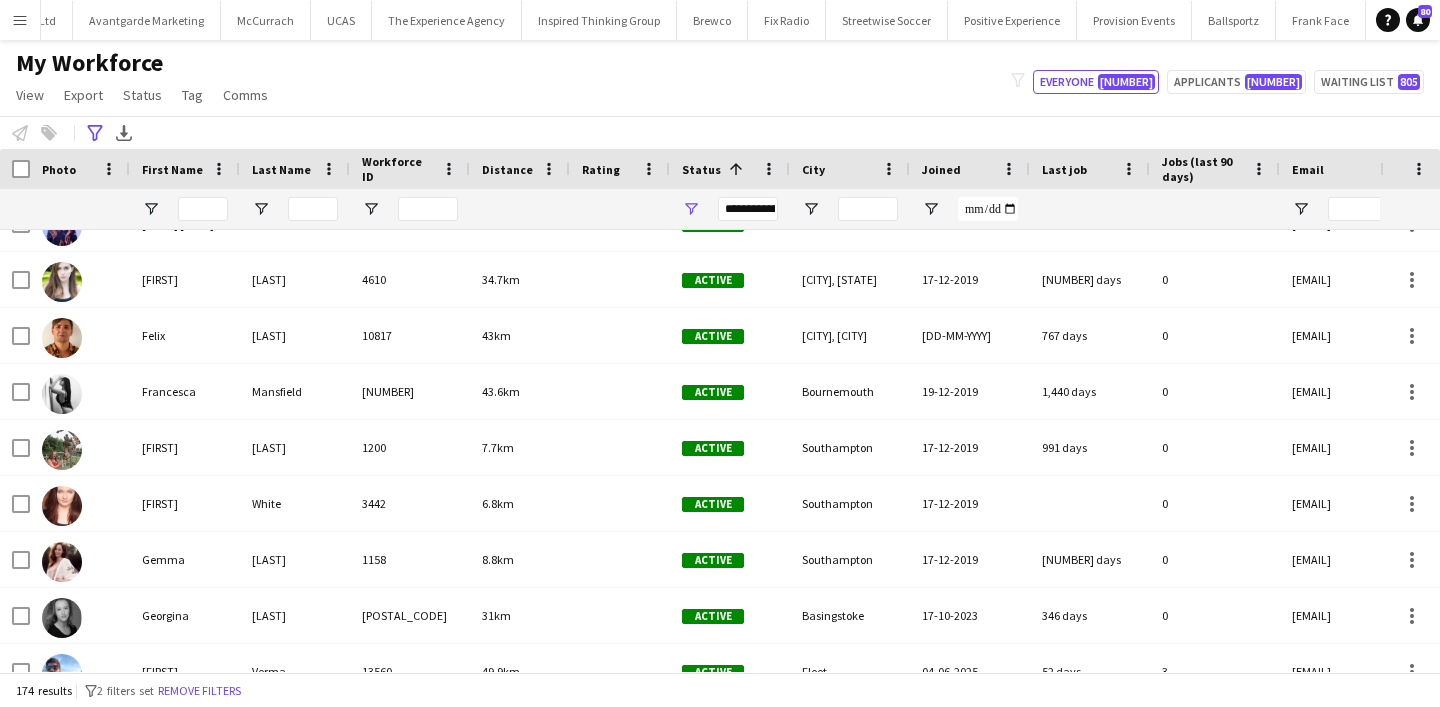 click on "My Workforce   View   Views  Default view New view Update view Delete view Edit name Customise view Customise filters Reset Filters Reset View Reset All  Export  New starters report Export as XLSX Export as PDF  Status  Edit  Tag  New tag  Edit tag  2025 Specalist Talent (7) Bestival (31st July - 1st August) (14) BLUEWATER - Brewco - Promo Model (7) Bold Bean - Paddington Station (2) Bold Bean - Victoria Station (3) BP Pulse - Carfest 2025 (4) Brands Hatch - local BA's (4) Cadwell Park - local BA's (4) Car Fest 2025 (10) CarFest - Armor All  (3) Circio - Waitrose (4) Cloakroom - Summer in the Square (1) Core Staff - 5 Star Feedback (14) Core Staff - 5 Star Feedback London (12) Core Staff - Birmingham (33) Core Staff - Bristol (2) Core Staff - Glasgow (14) Core Staff - Liverpool (5) Core Staff - London (90) Core Staff - Manchester (31) Core Staff - Newcastle (3) CREATISAN - Event Managers (4) Donnington Park - local BA's (4) Driscolls Berries - Bradford (1) Event Managers - Yorkshire Tea (5) FixFest (4)" 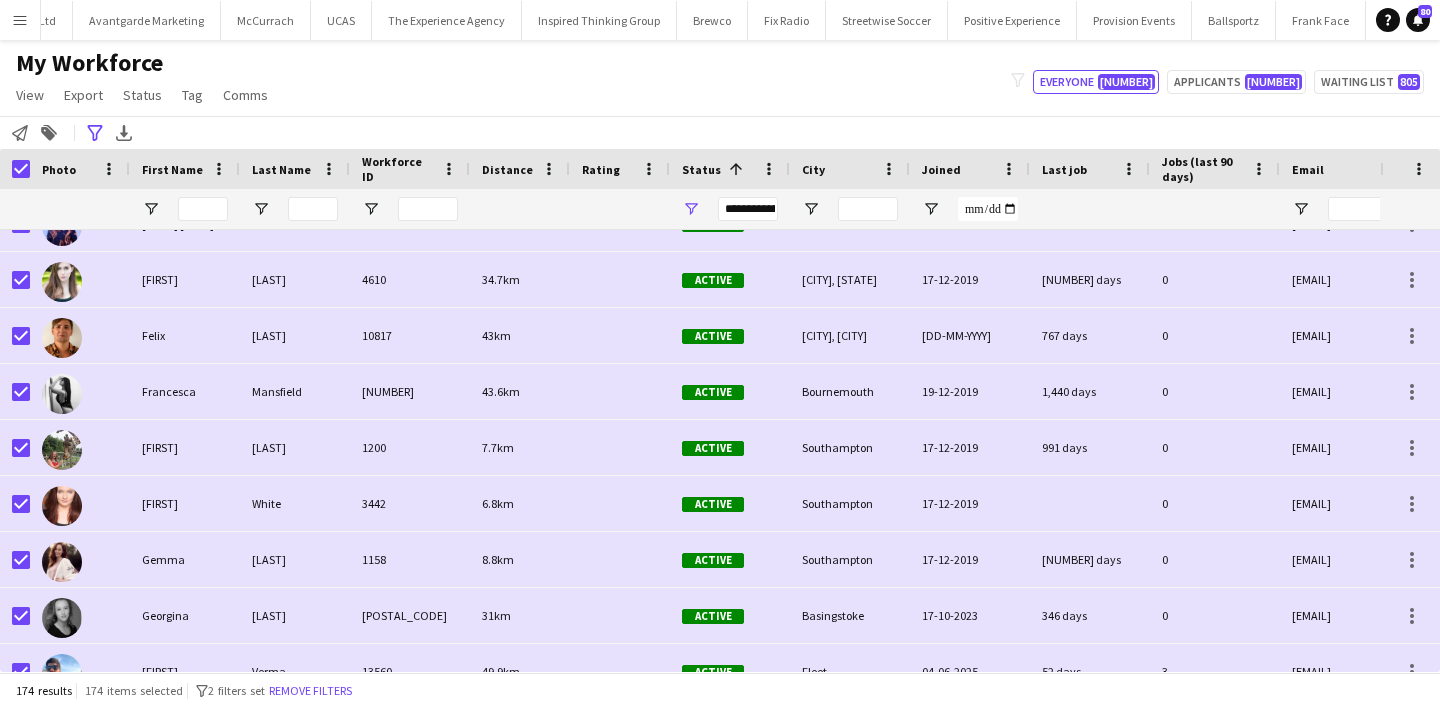 click on "**********" 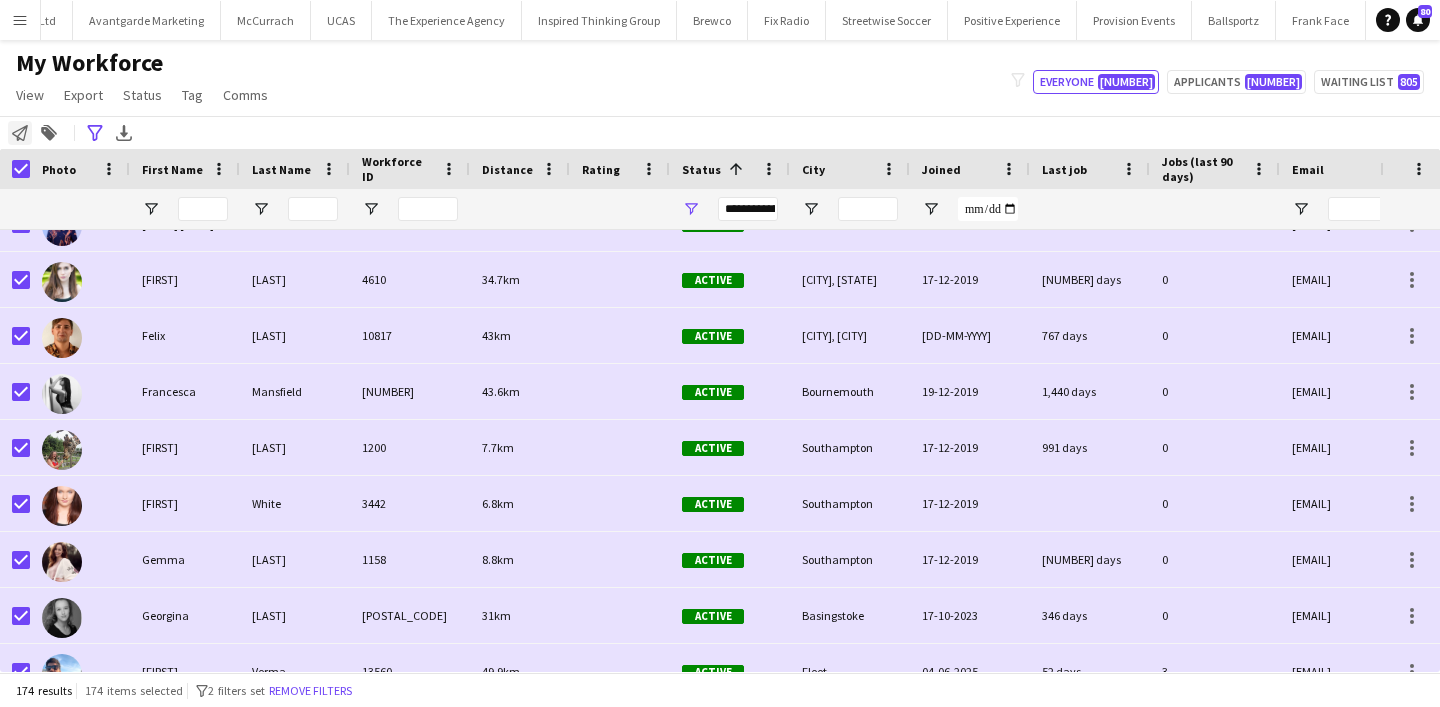 click on "Notify workforce" 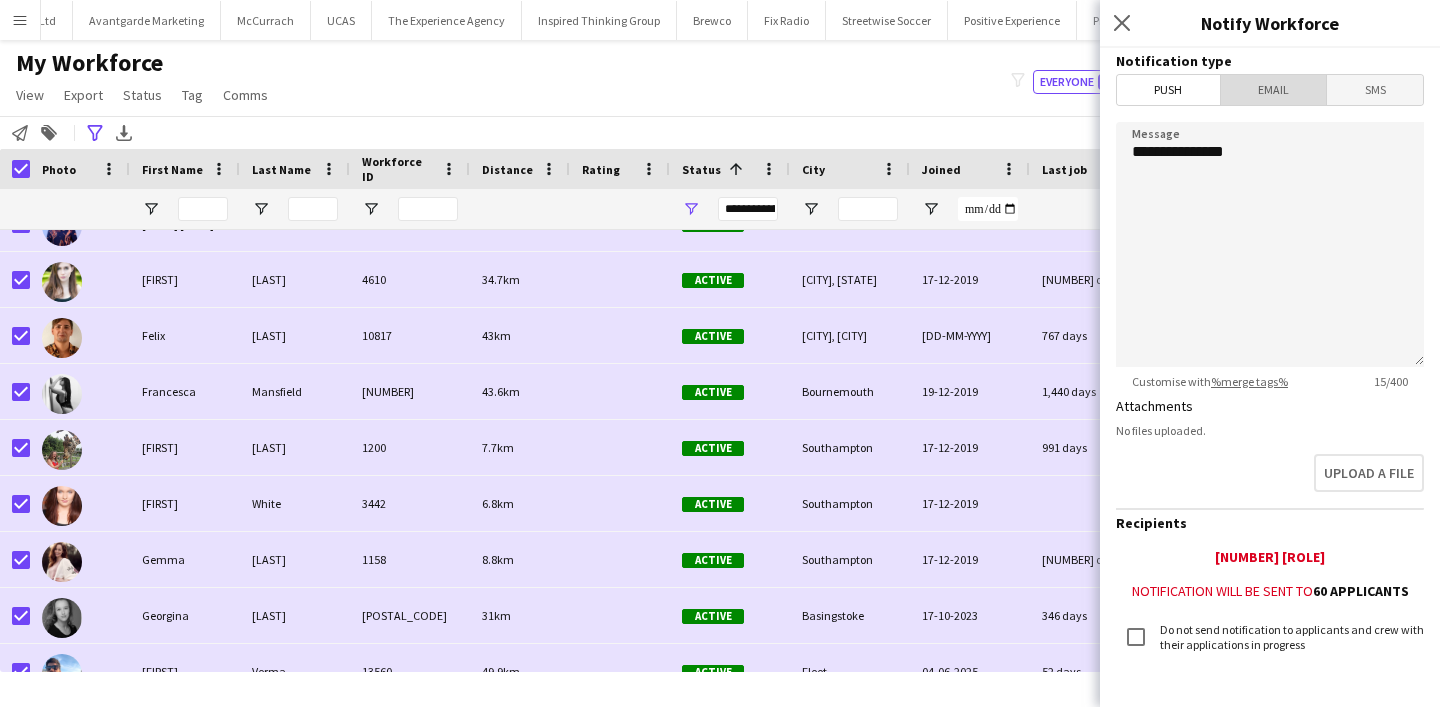 click on "Email" at bounding box center (1274, 90) 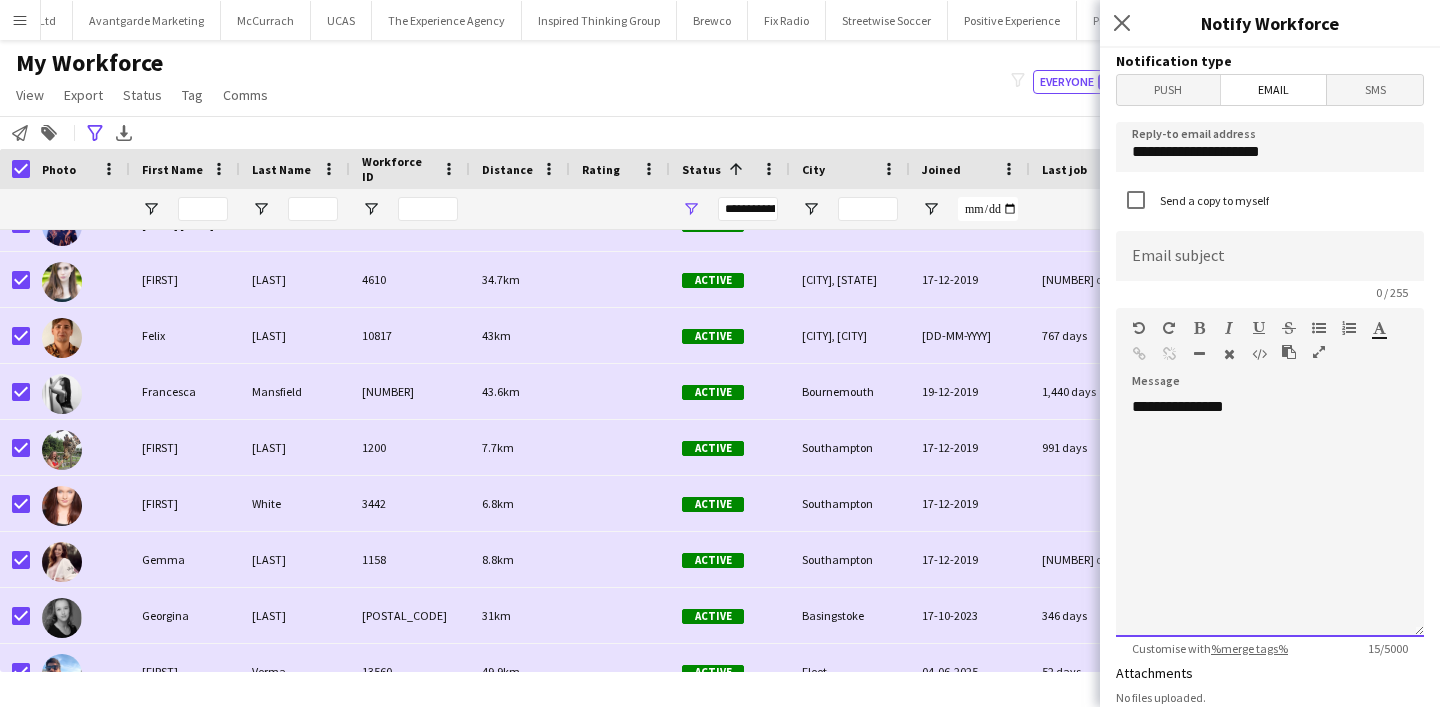 click on "**********" 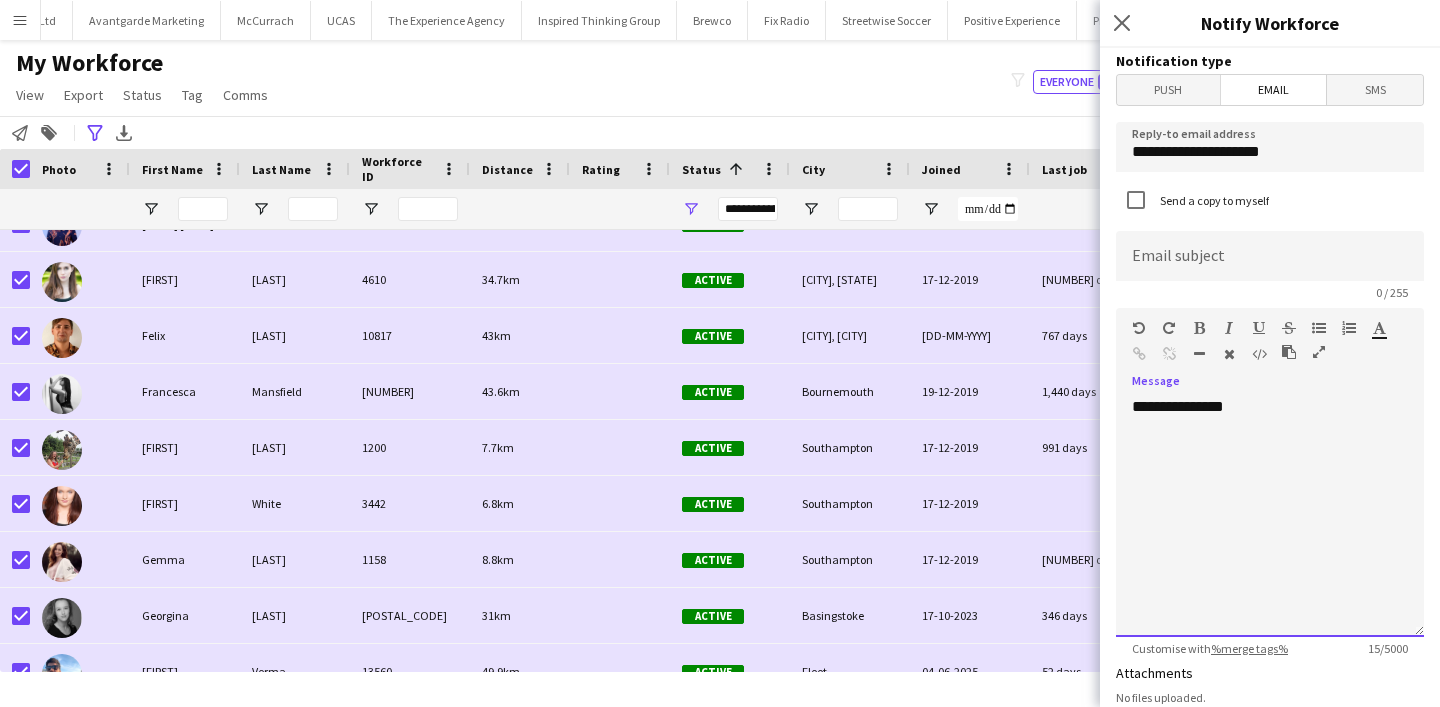 type 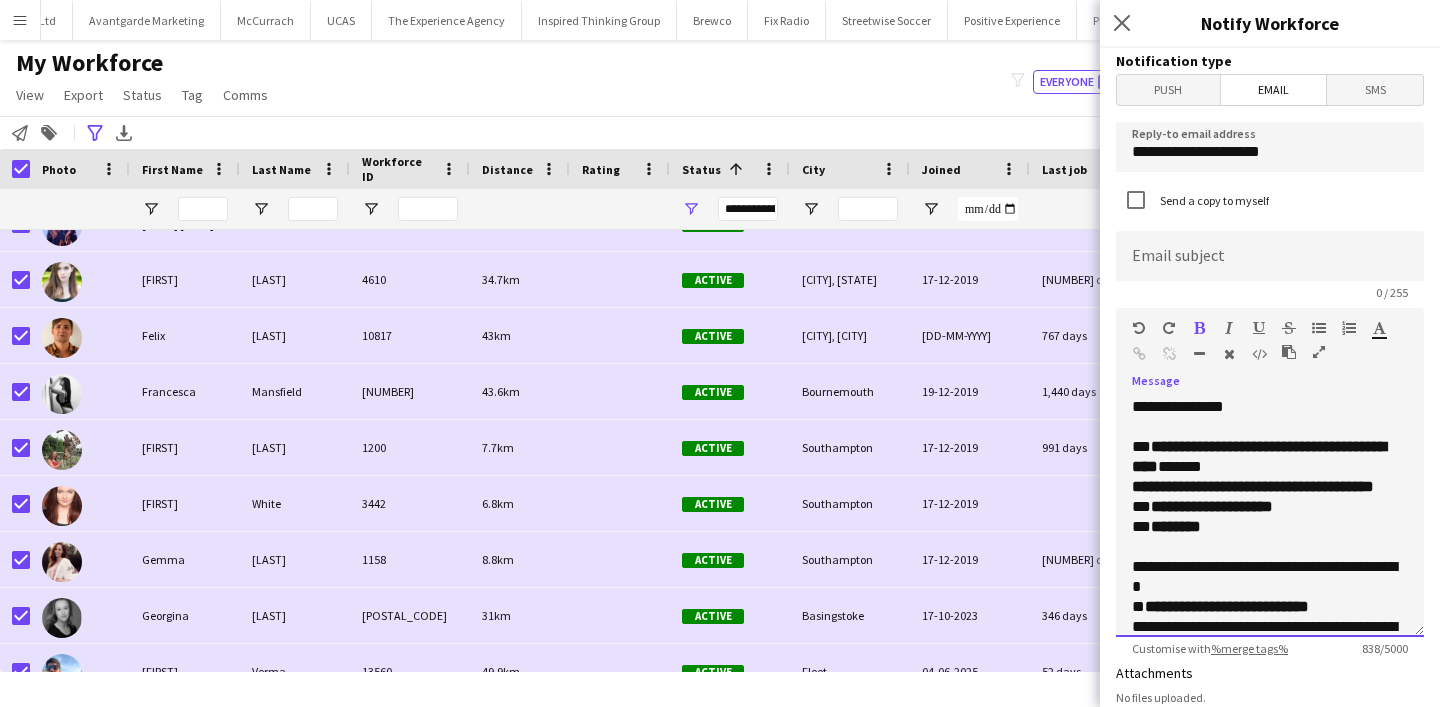 click on "**********" 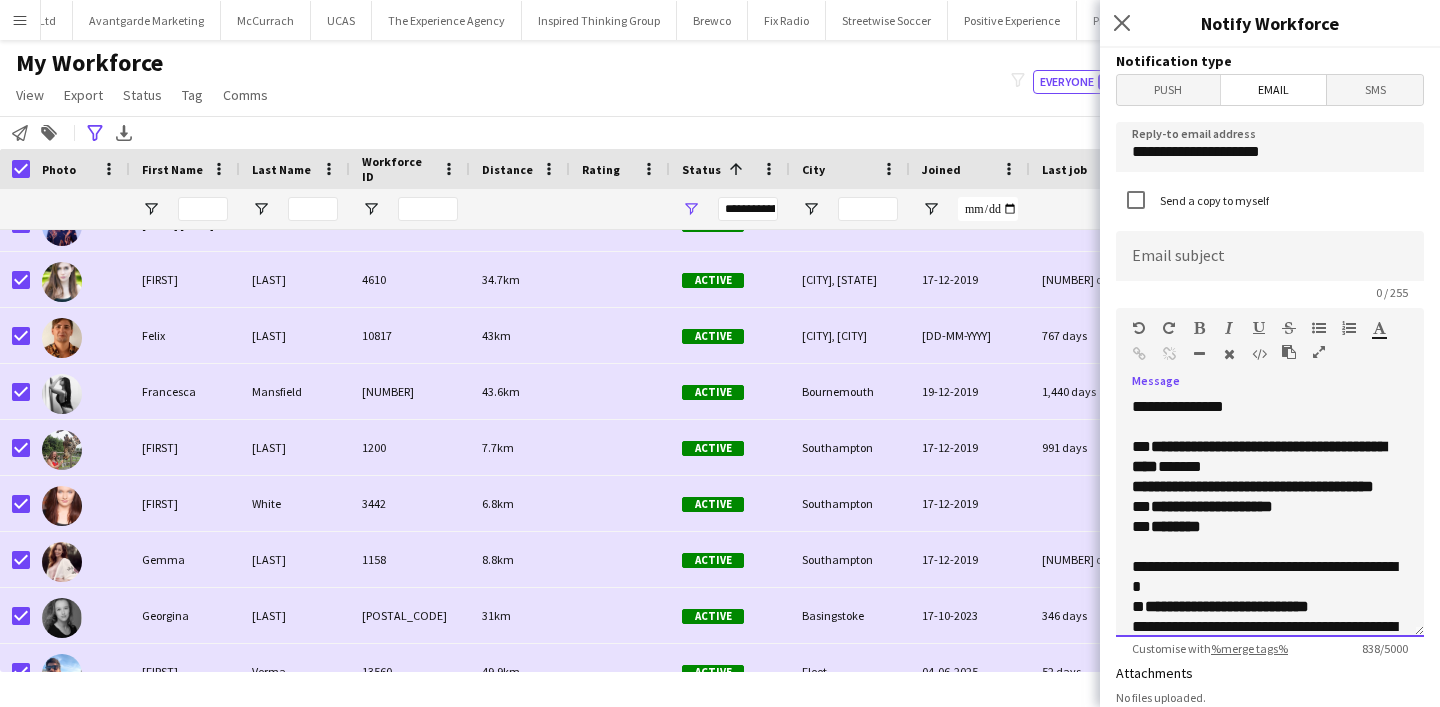 click on "**********" 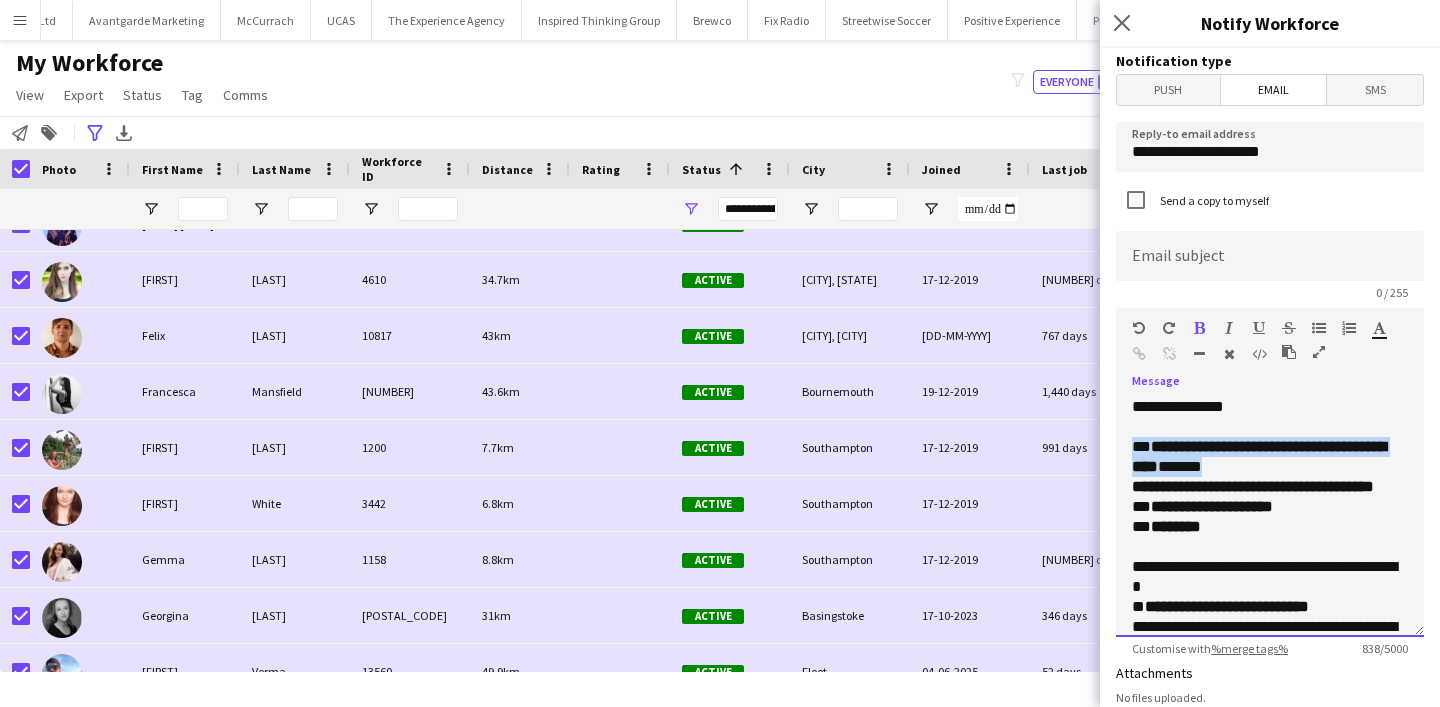 click on "**********" 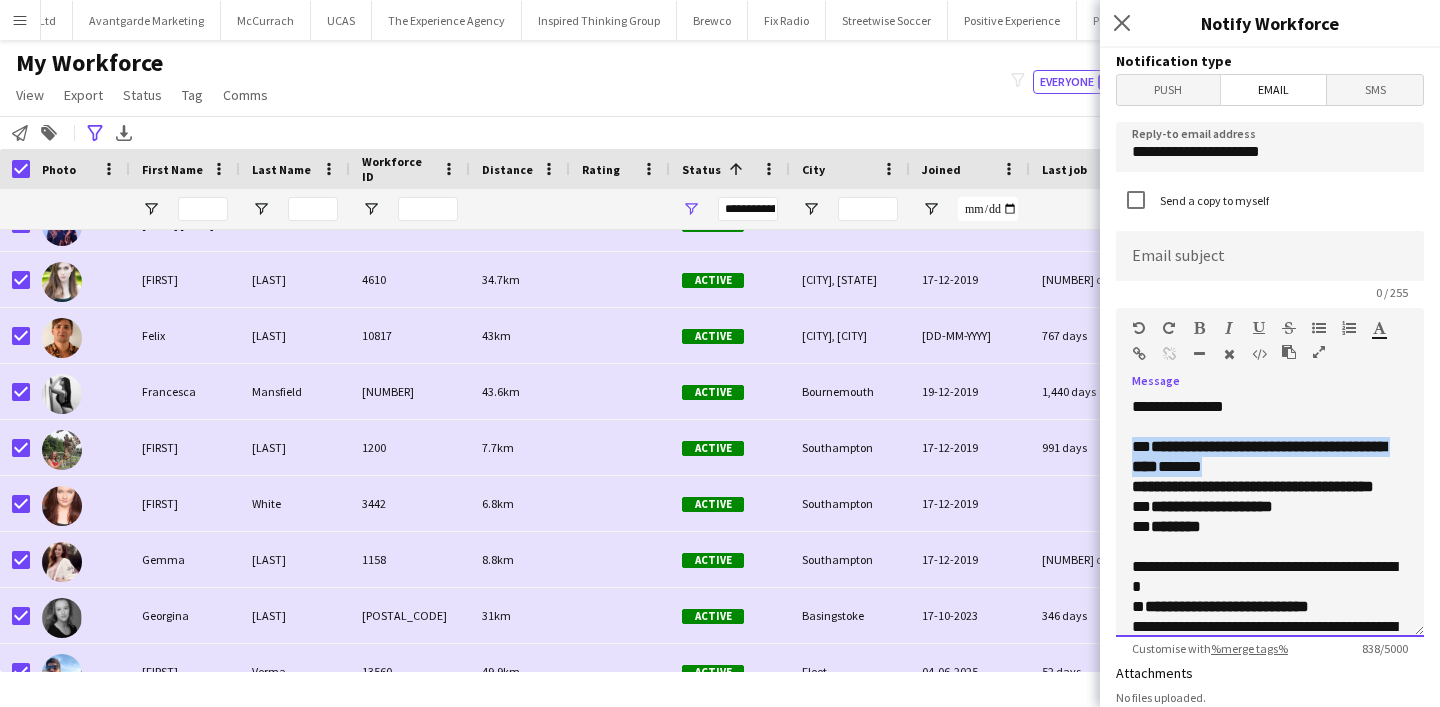 copy on "**********" 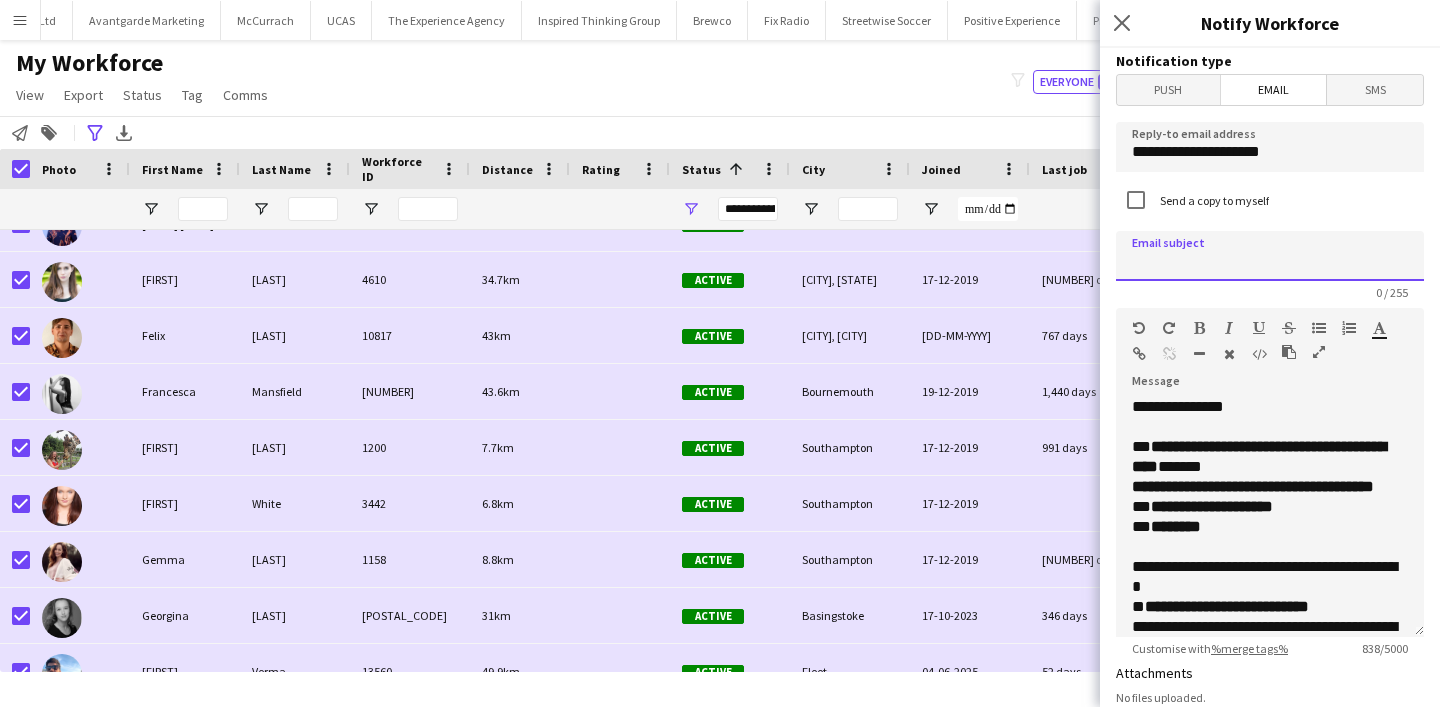 click 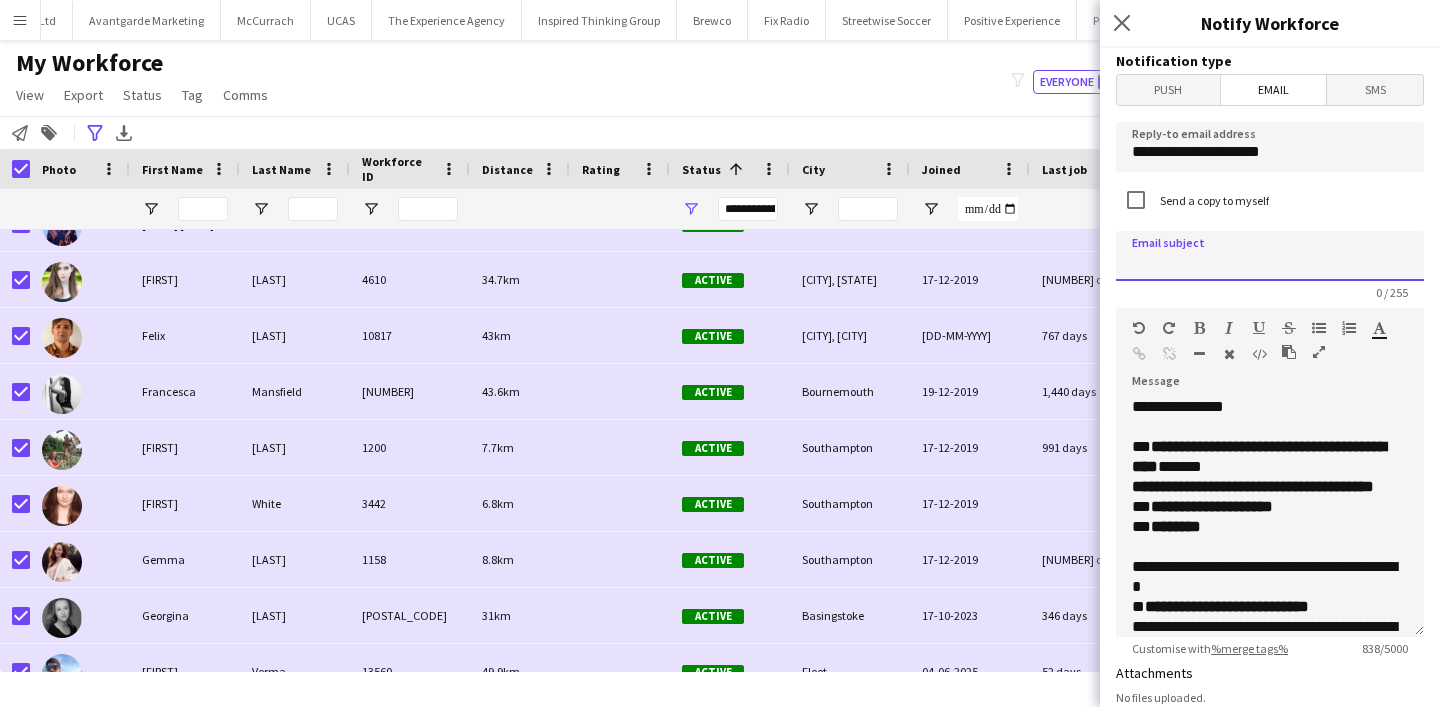 paste on "**********" 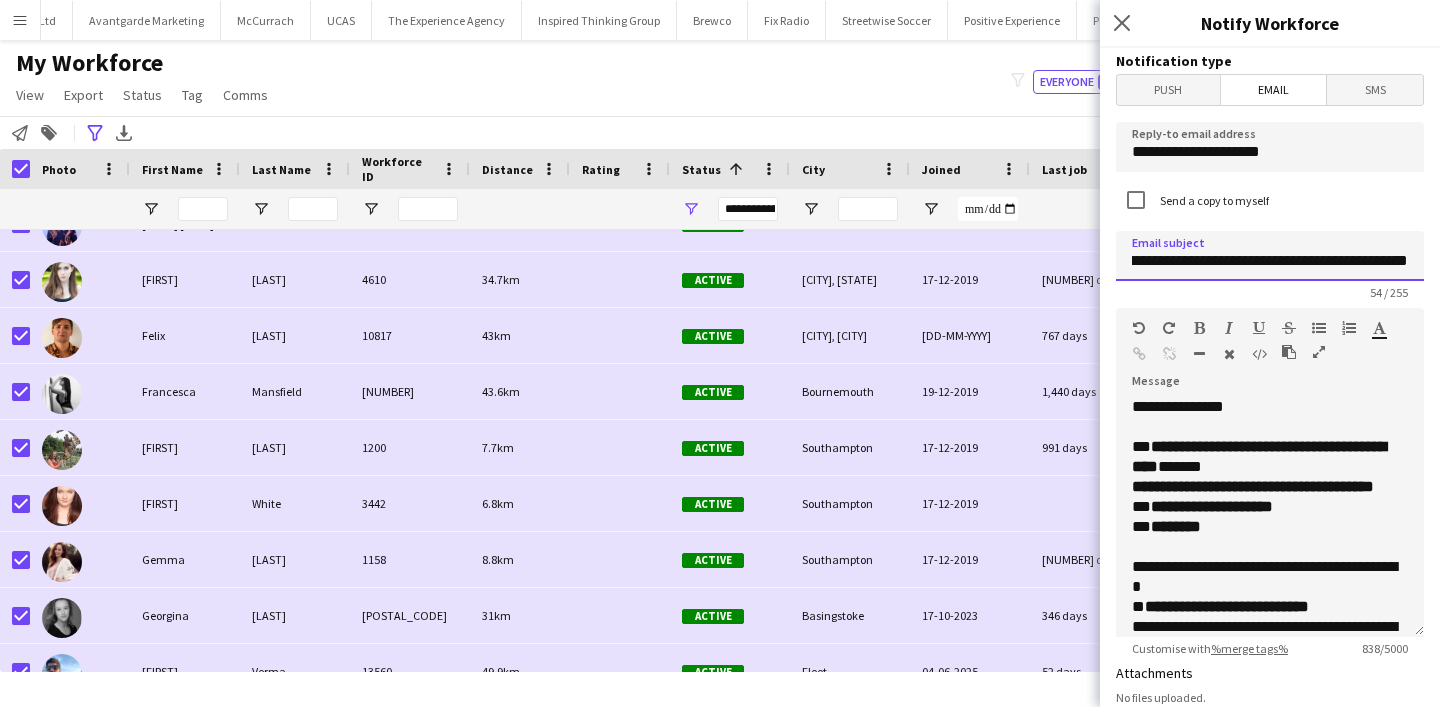 type on "**********" 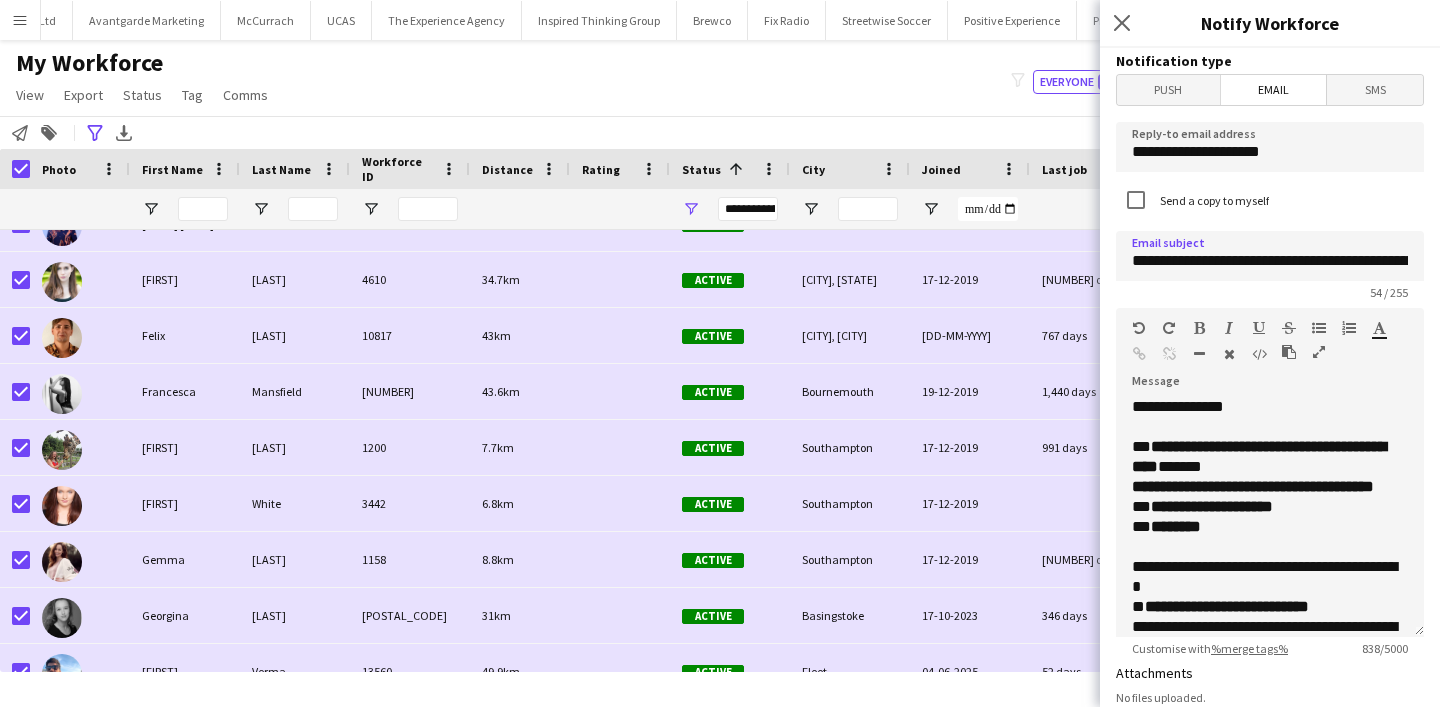 click on "**********" 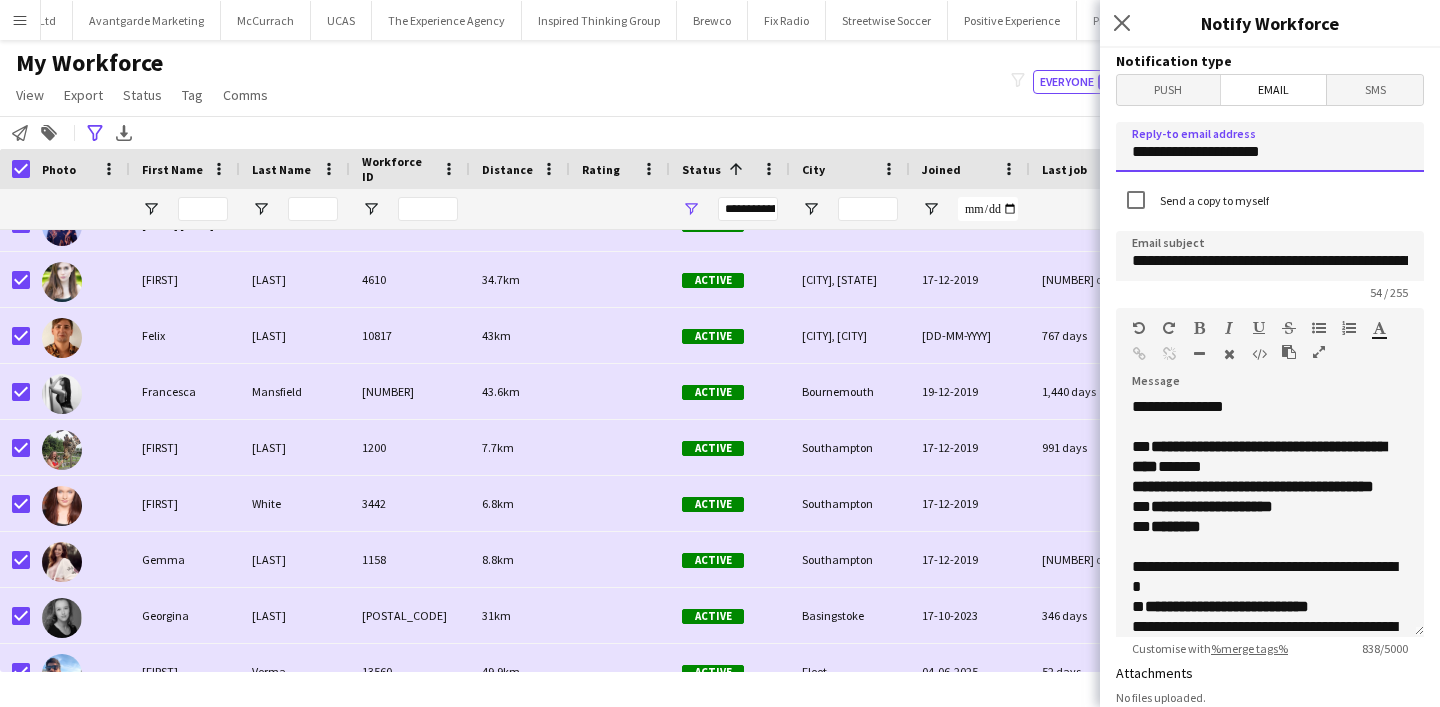 click on "**********" 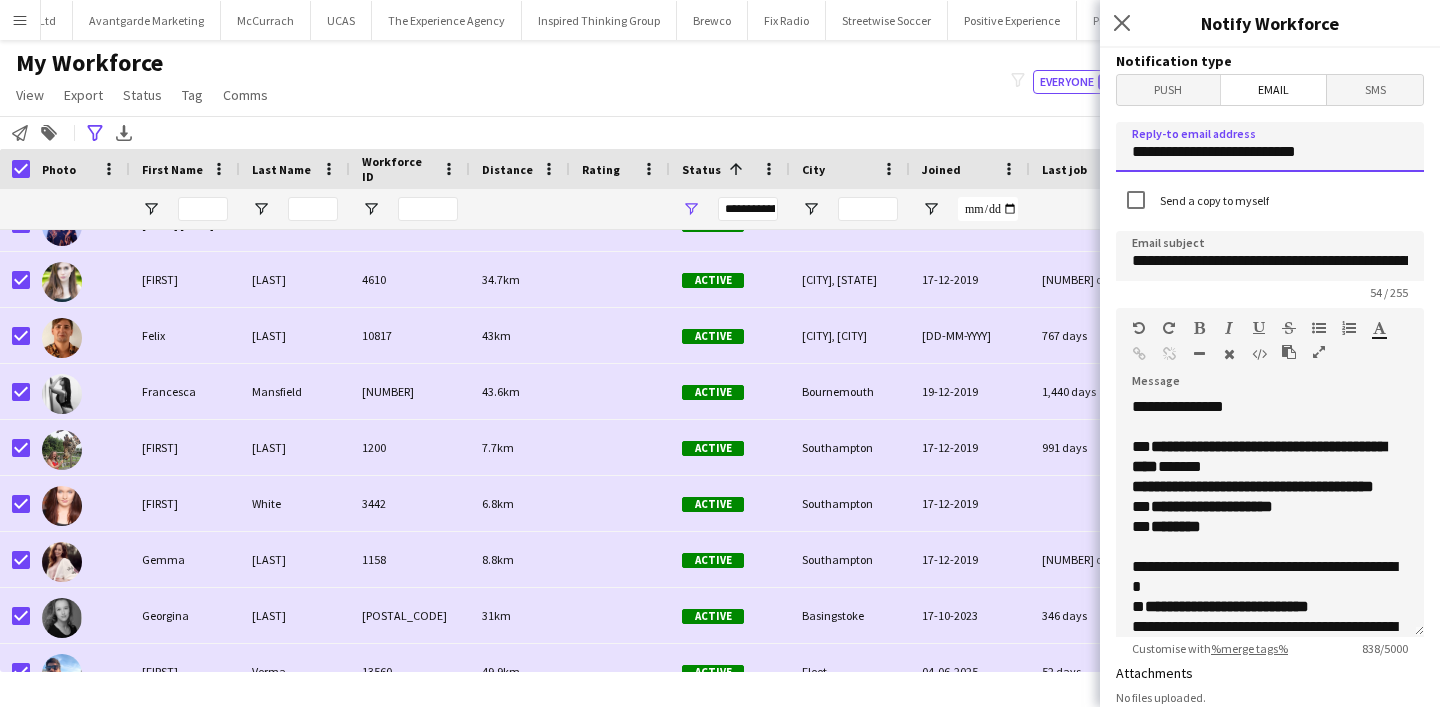 type on "**********" 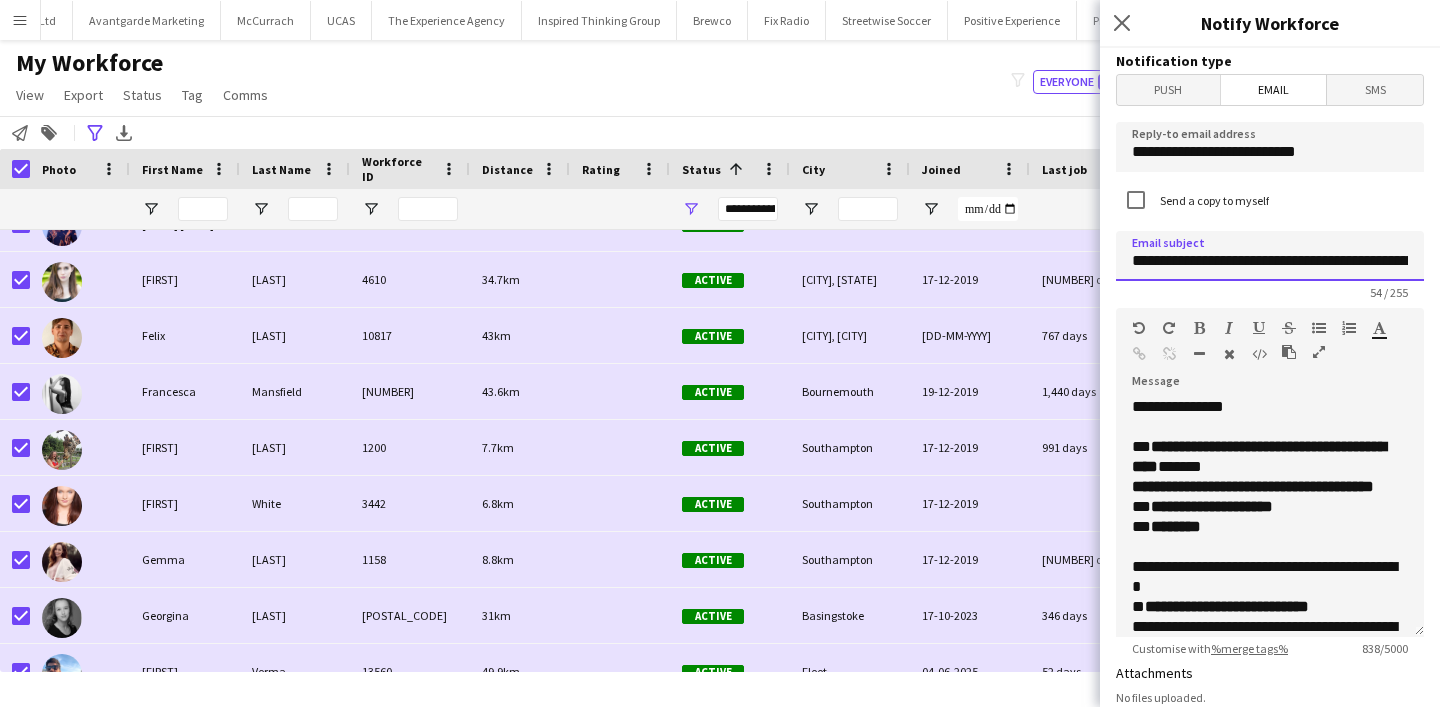 click on "**********" 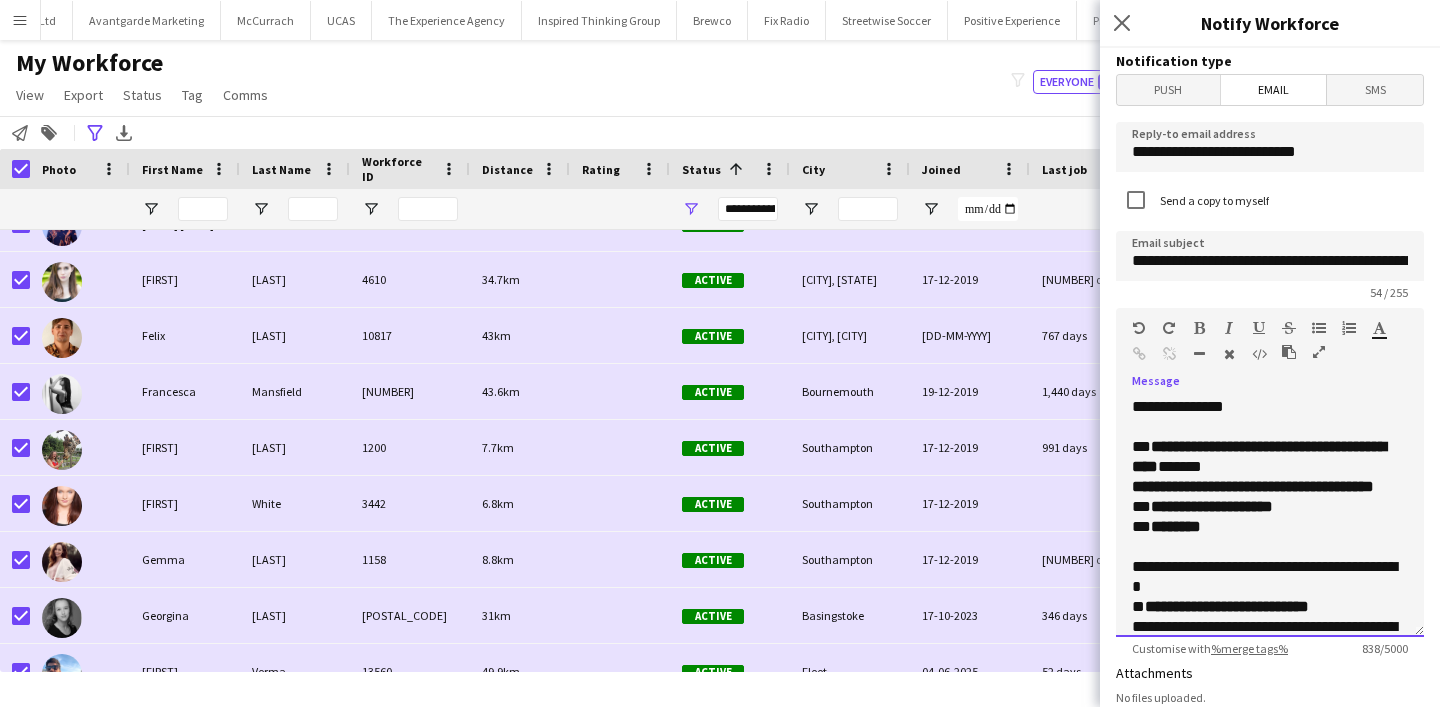 click on "**********" 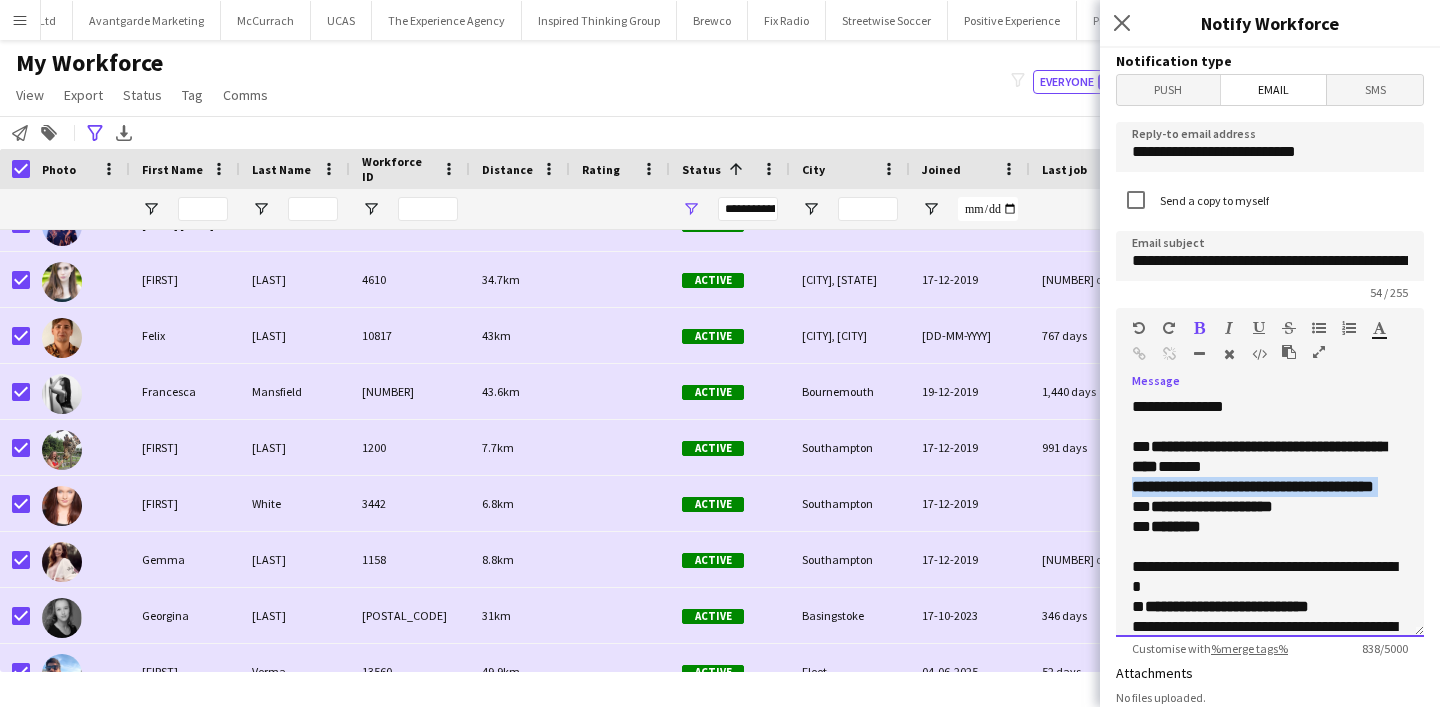 click on "**********" 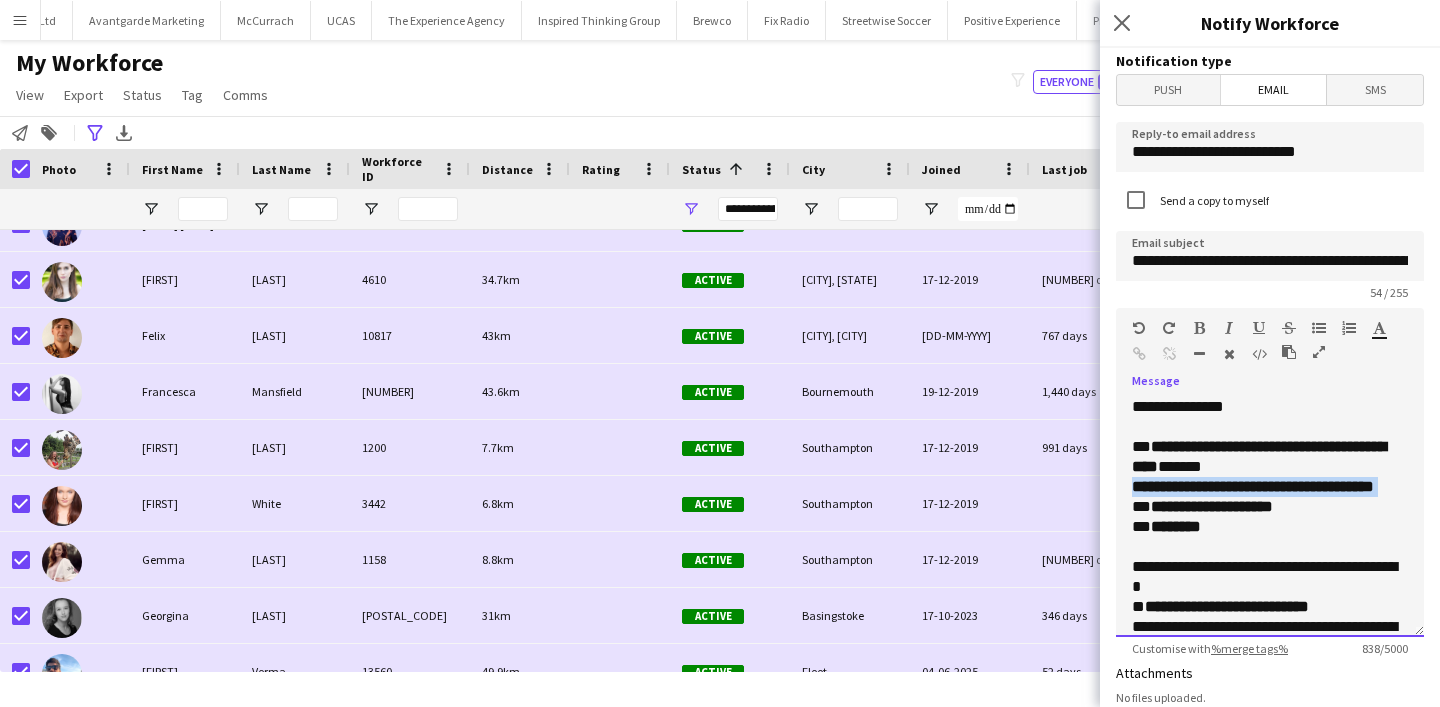click on "**********" 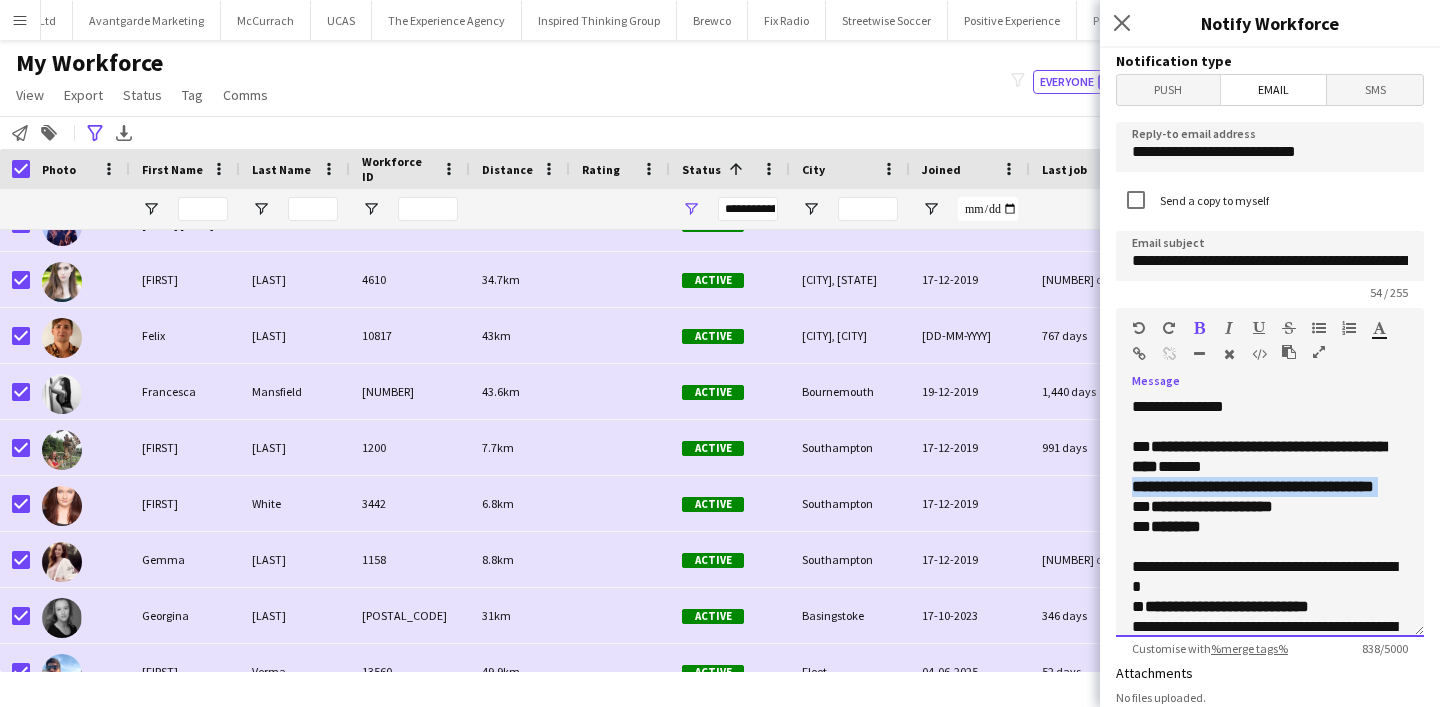 click on "**********" 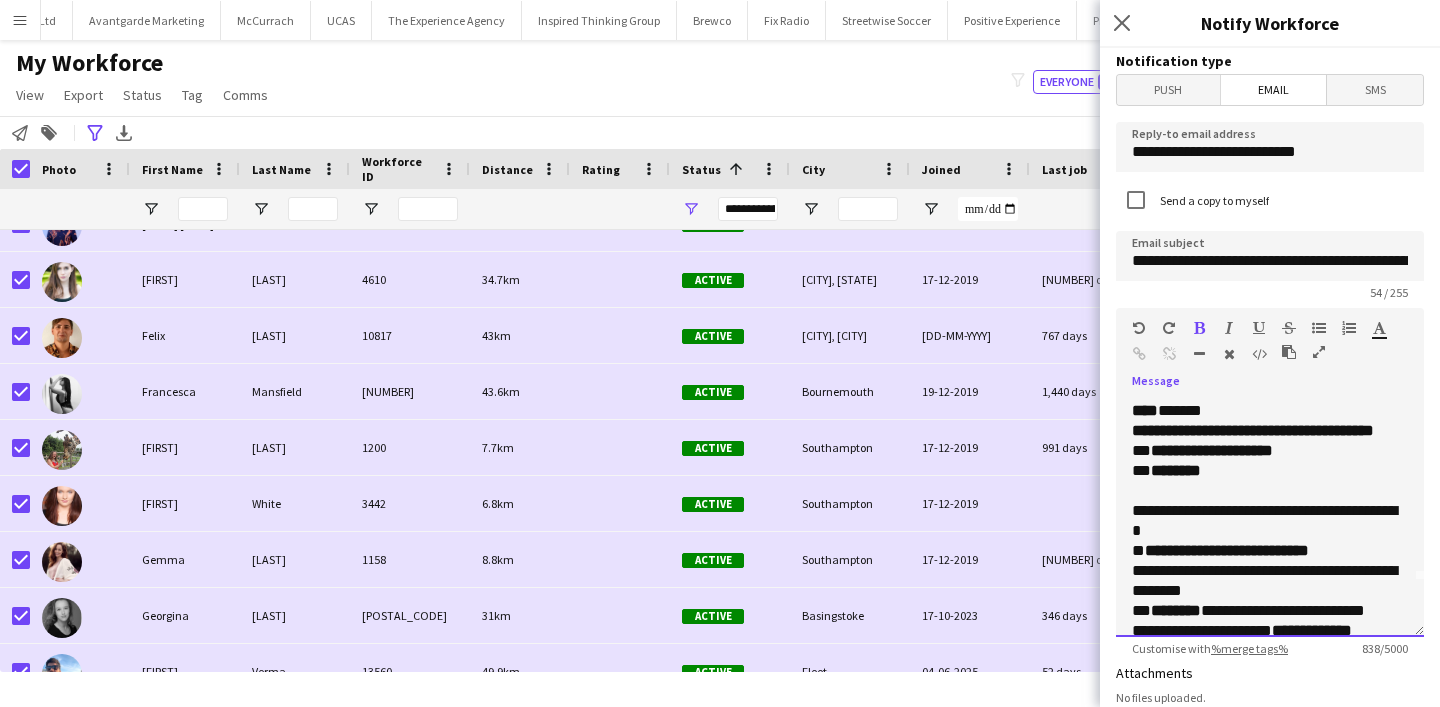 click on "********" 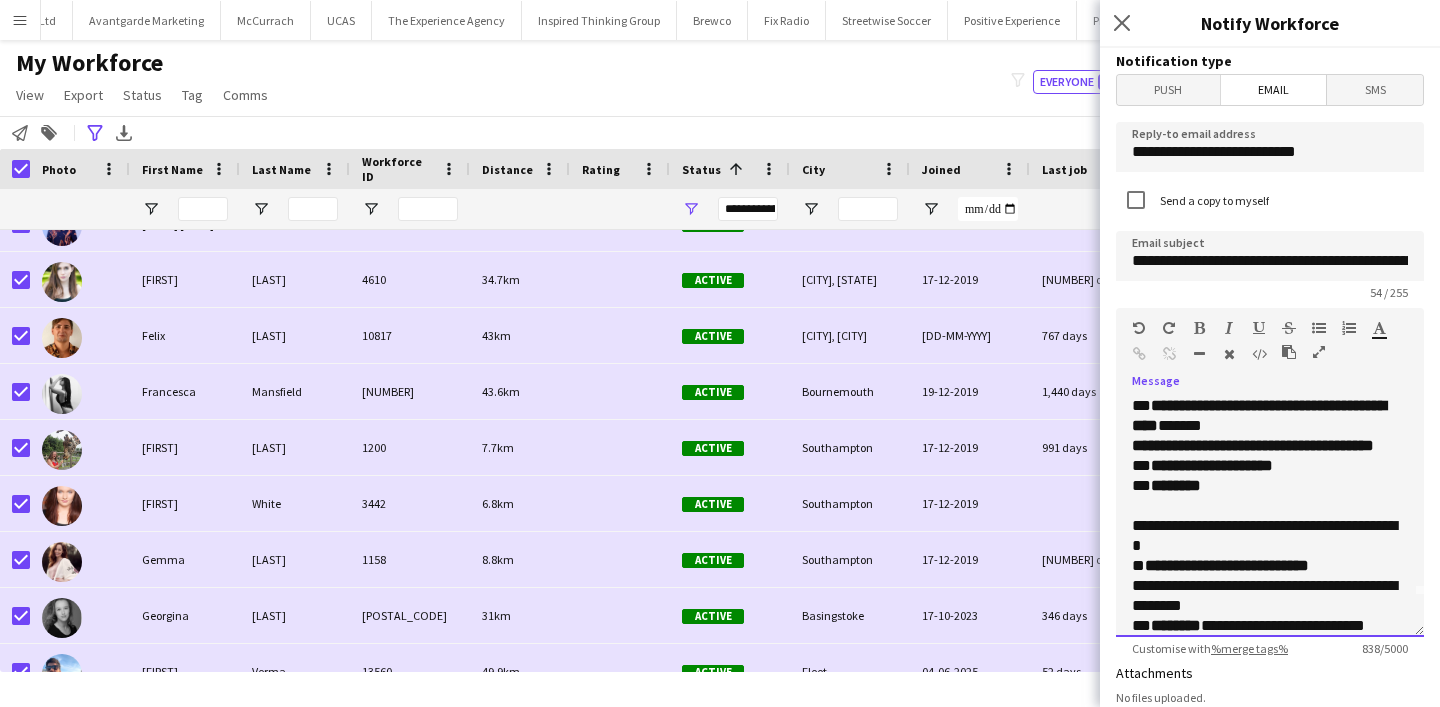 click on "**********" 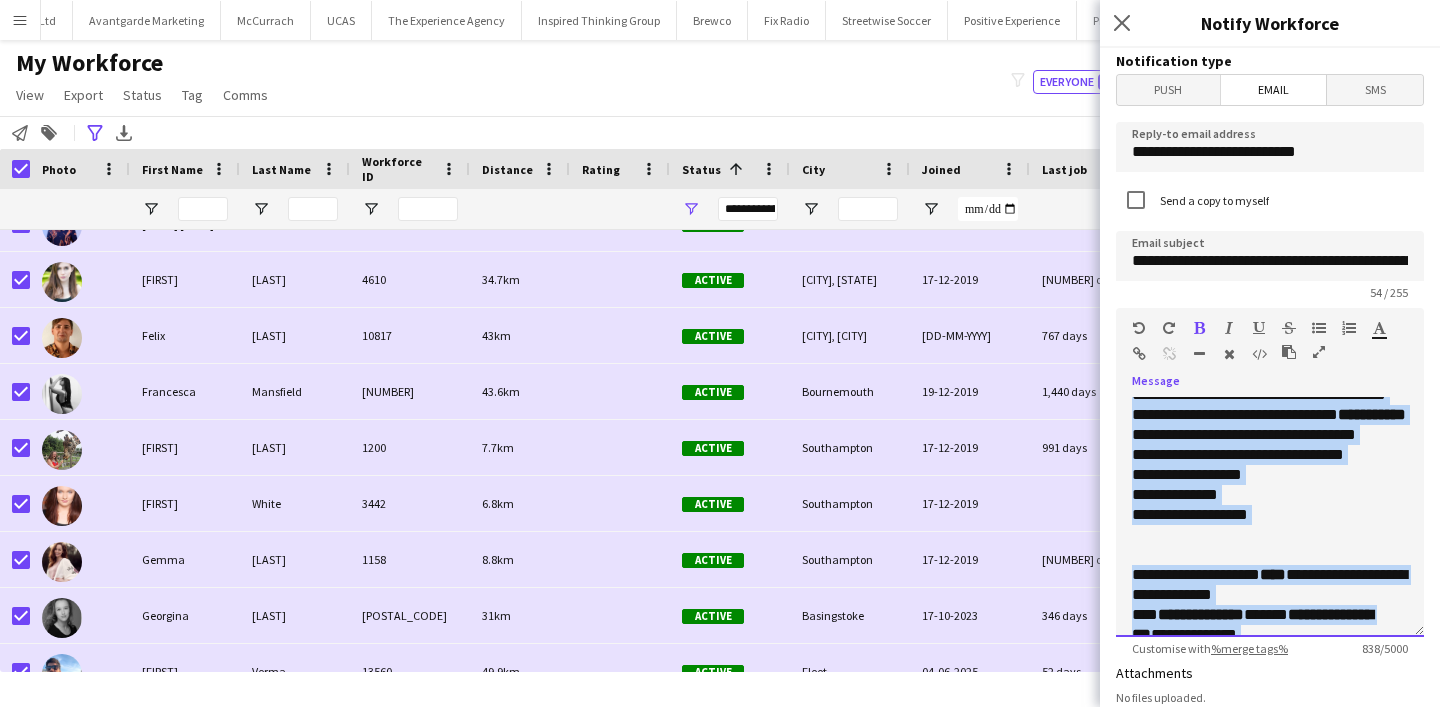 scroll, scrollTop: 416, scrollLeft: 0, axis: vertical 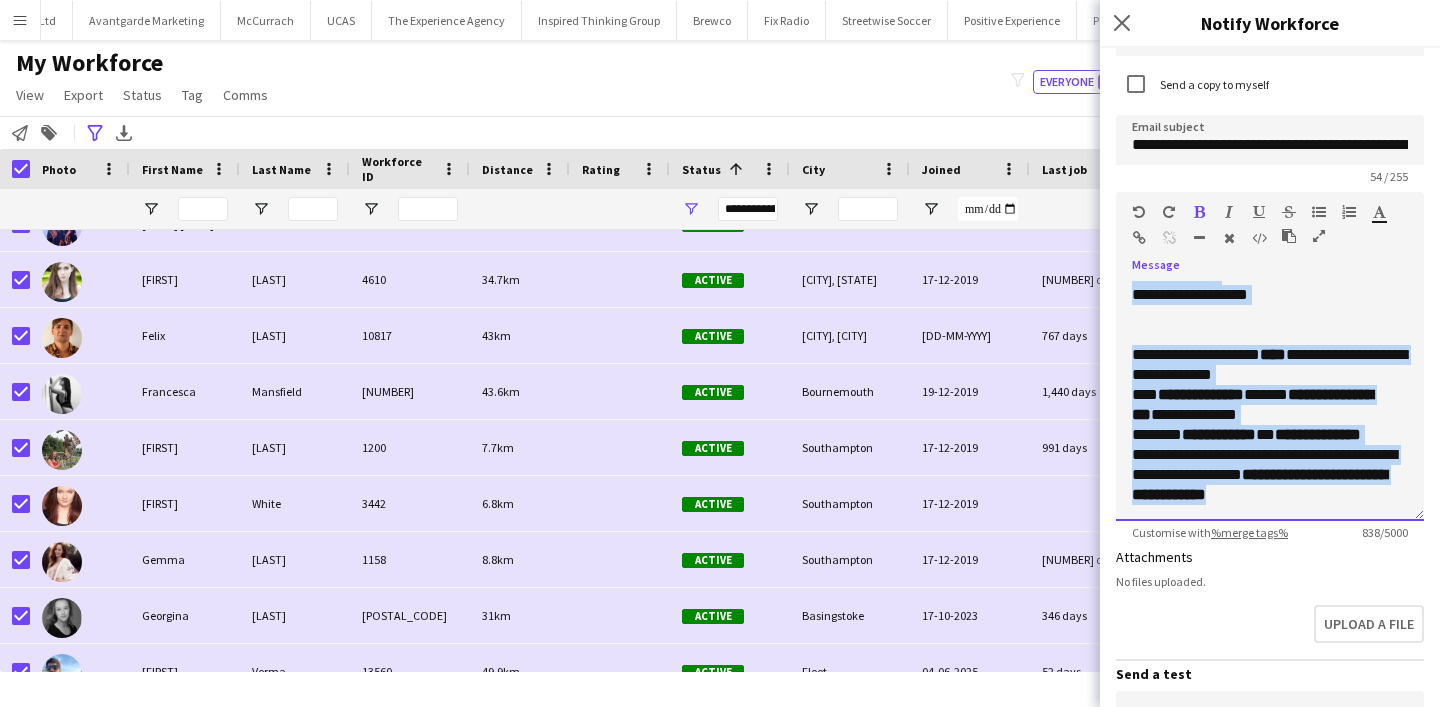 drag, startPoint x: 1244, startPoint y: 475, endPoint x: 1268, endPoint y: 701, distance: 227.27077 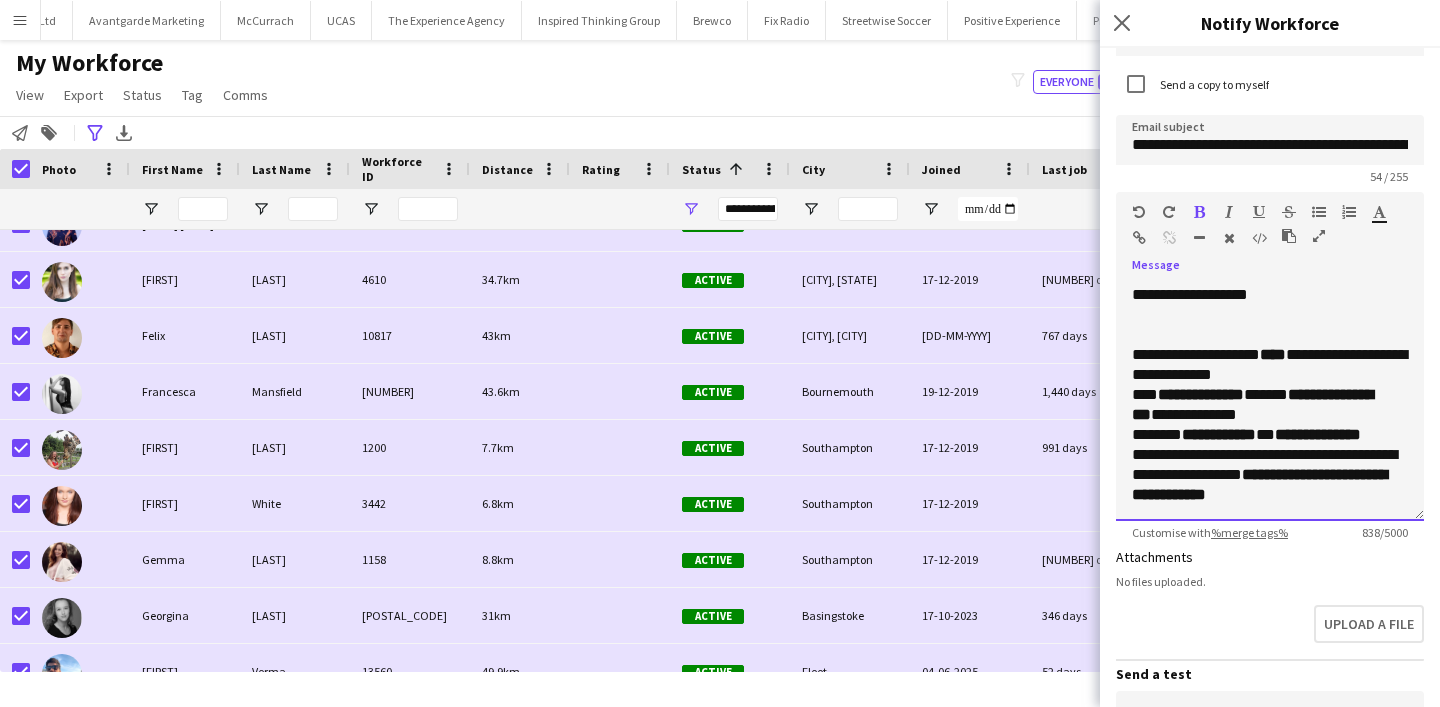 scroll, scrollTop: 0, scrollLeft: 0, axis: both 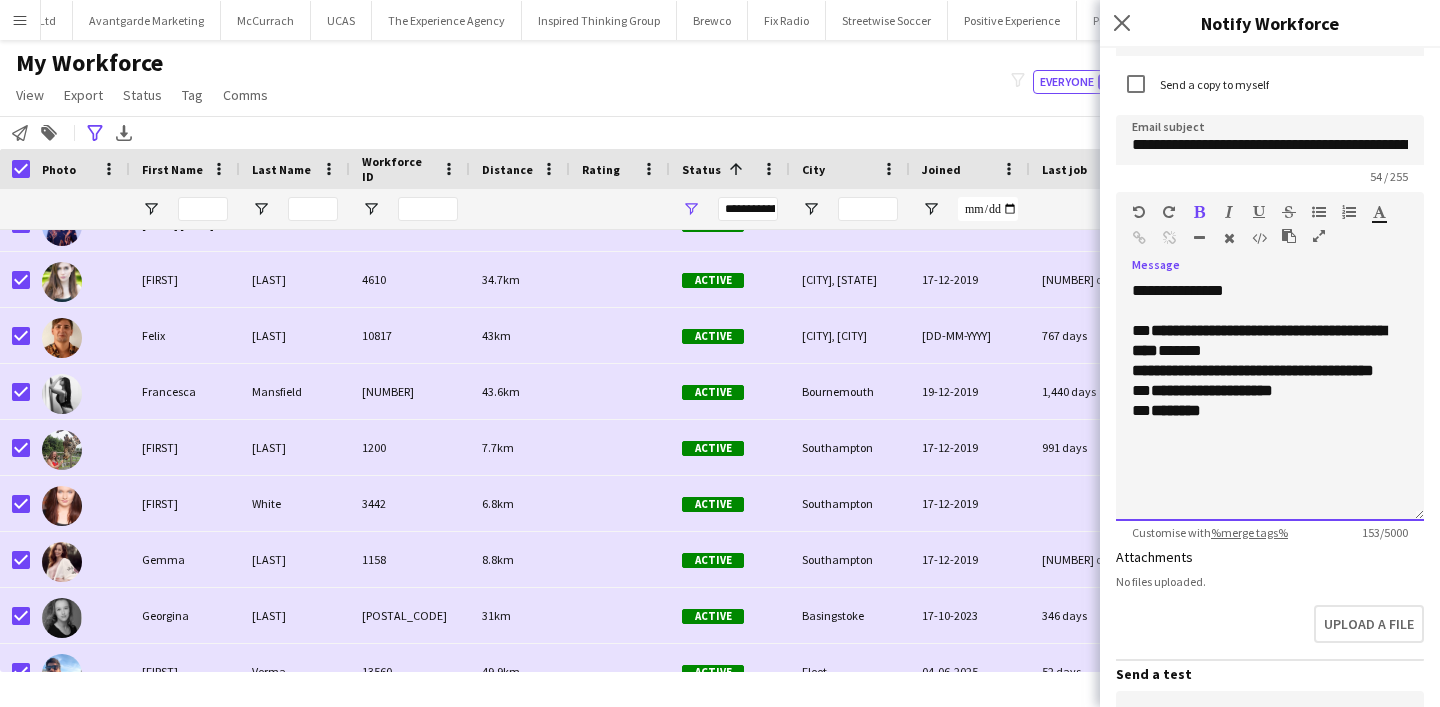 click on "**********" 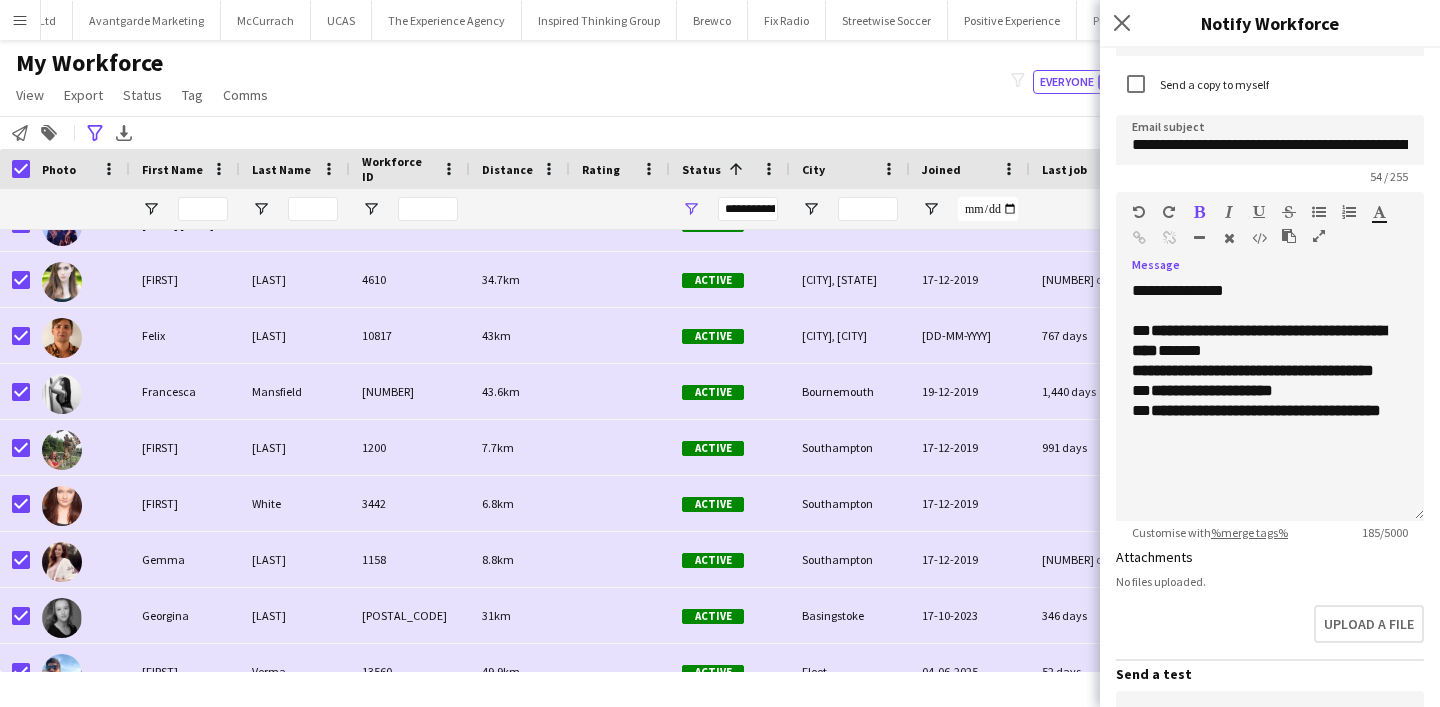 click at bounding box center (1199, 212) 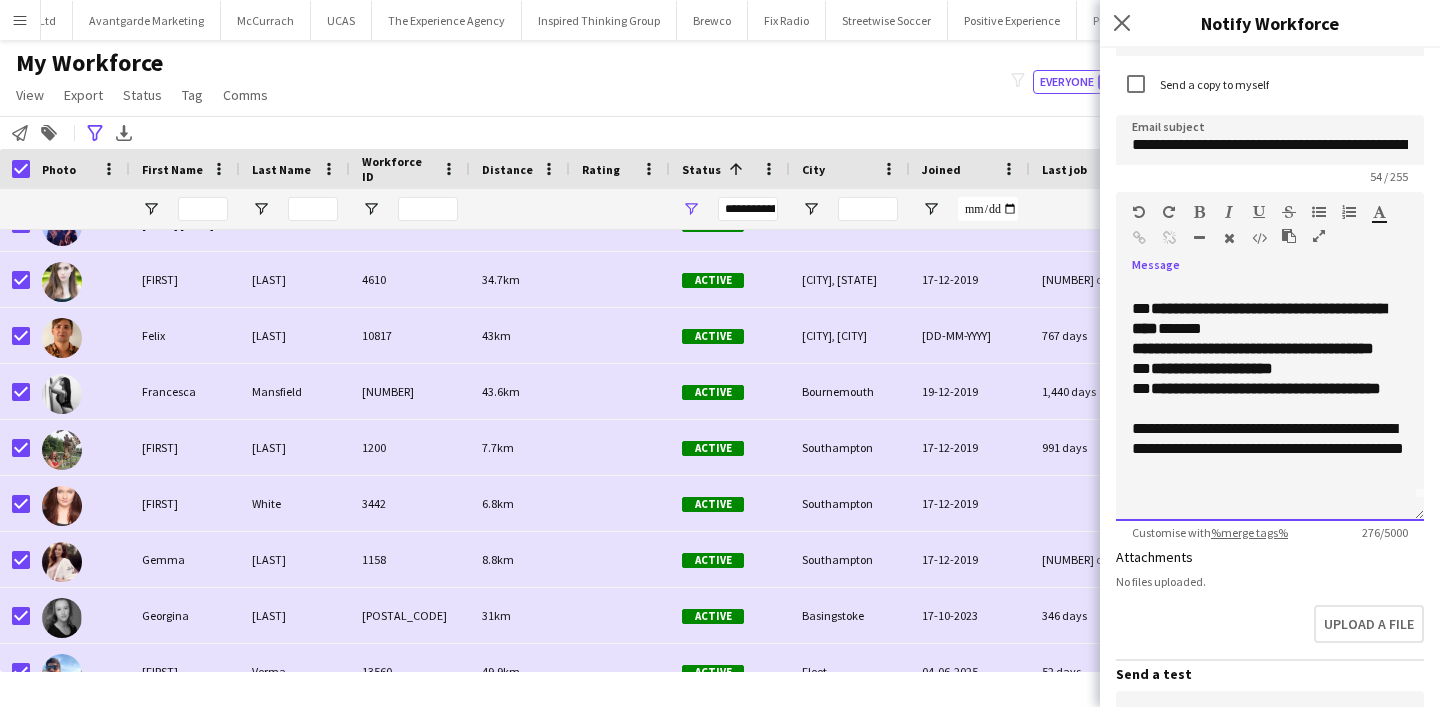 scroll, scrollTop: 42, scrollLeft: 0, axis: vertical 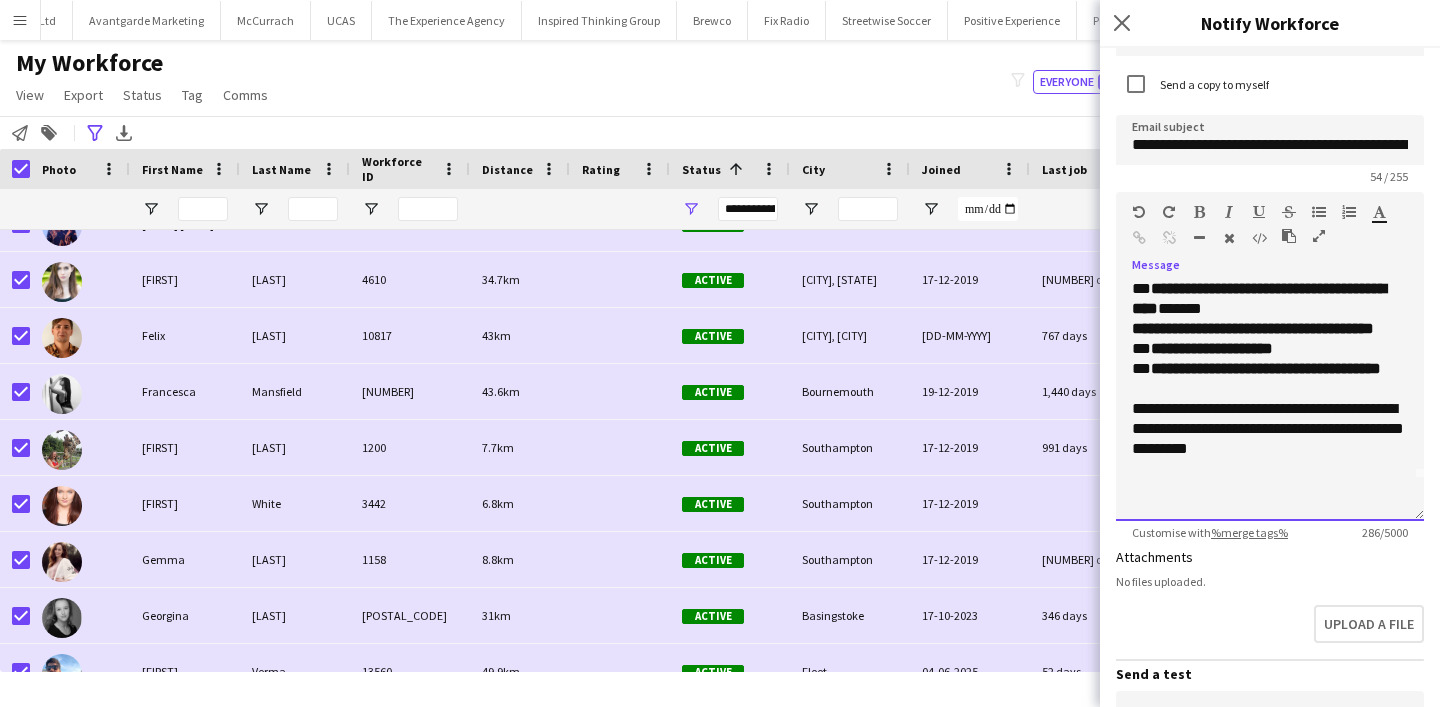 click on "**********" 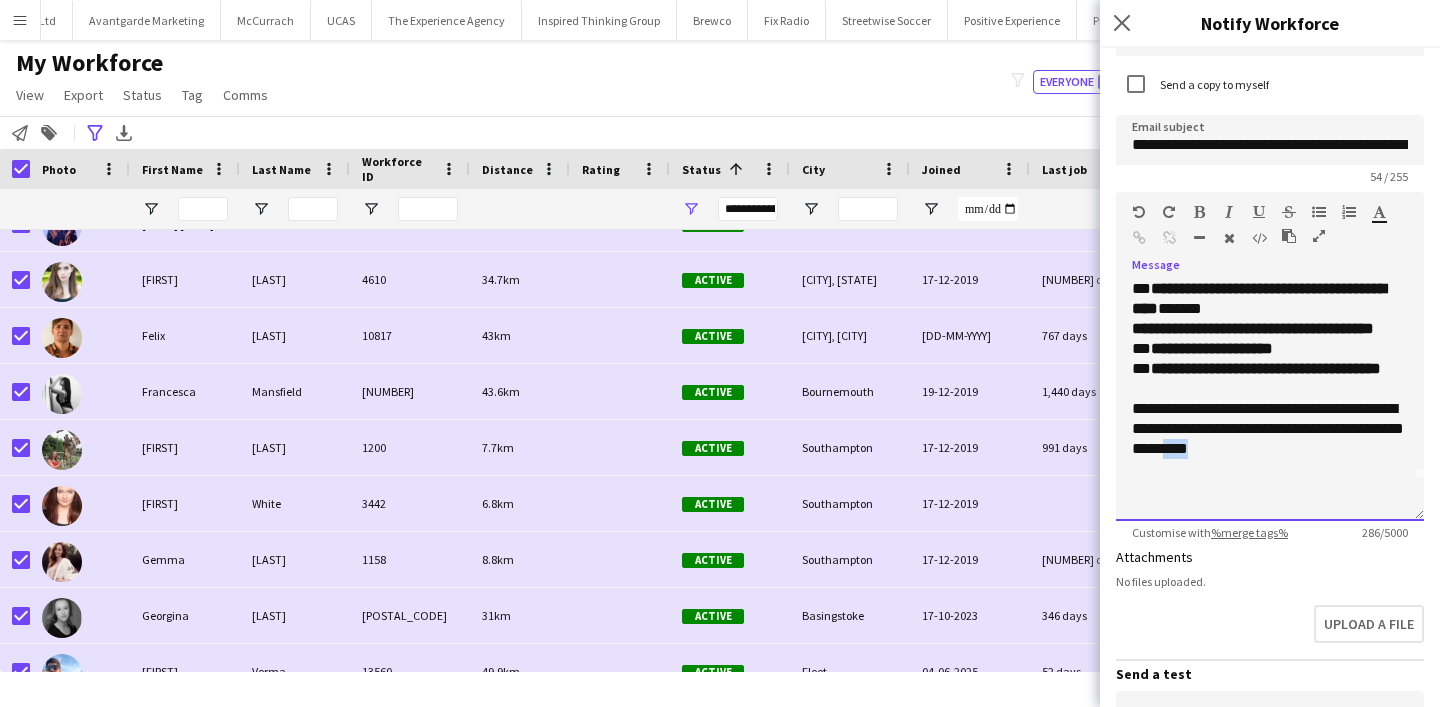 click on "**********" 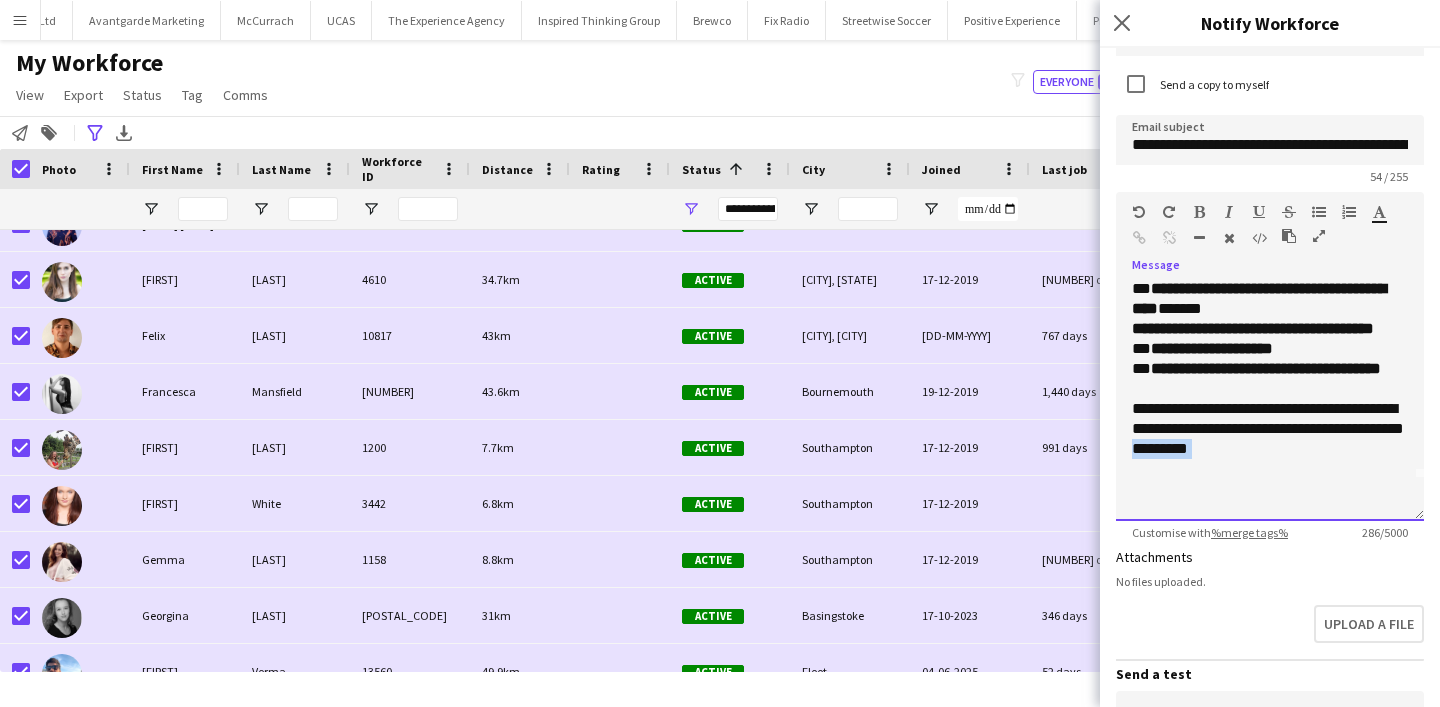 click on "**********" 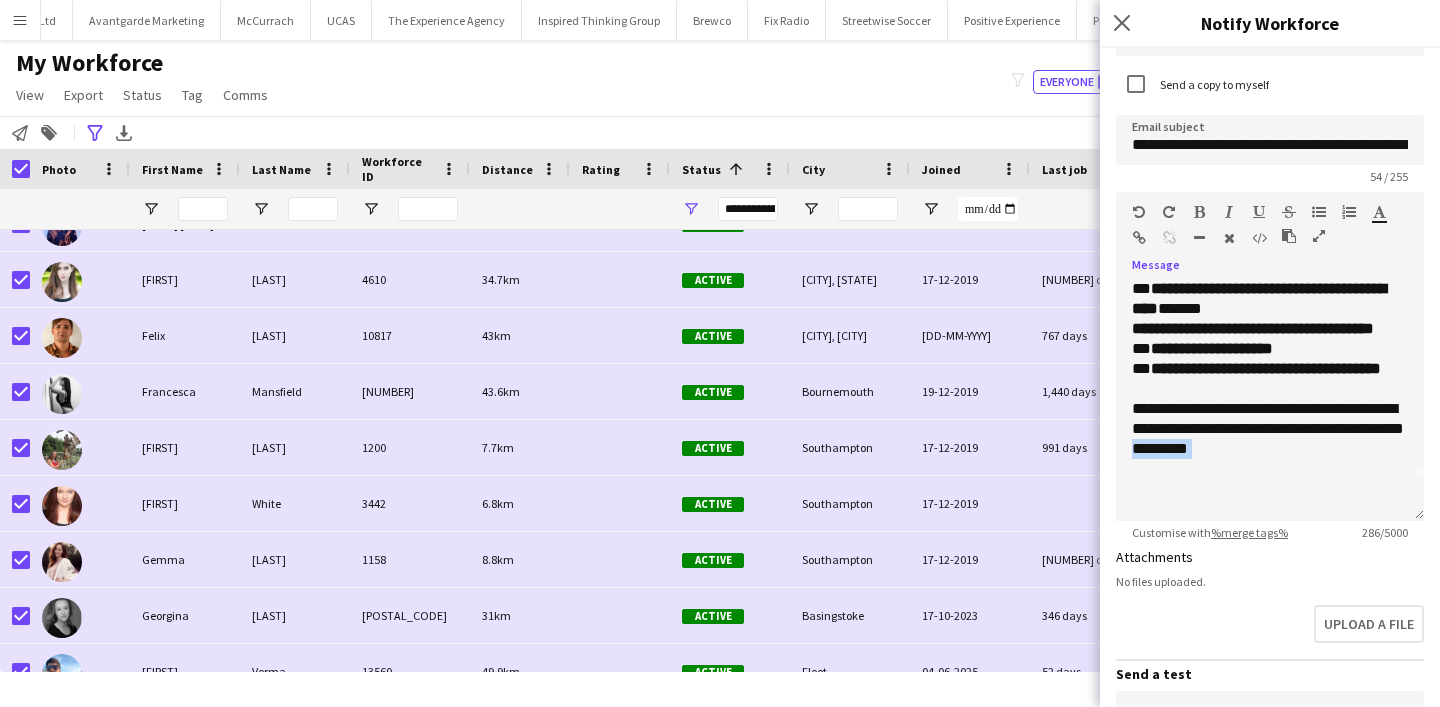 click at bounding box center (1229, 212) 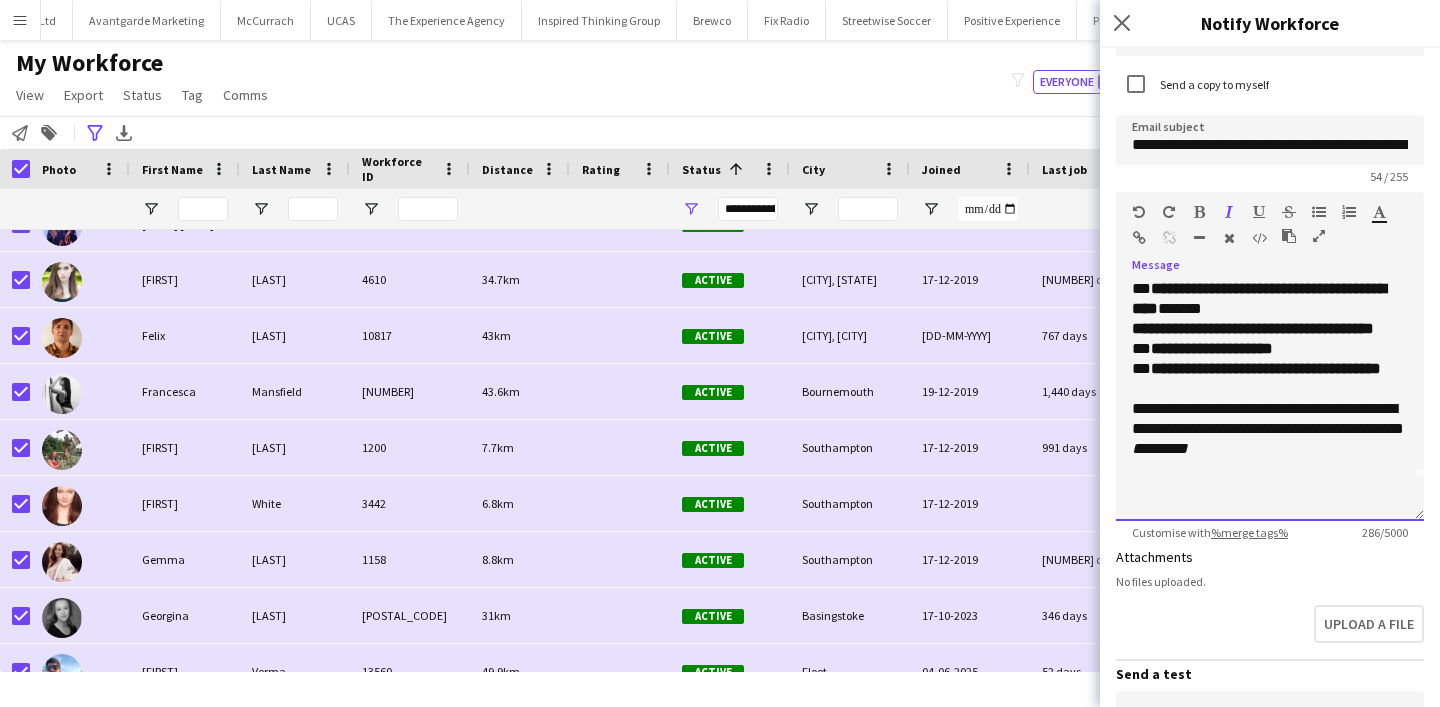 click on "**********" 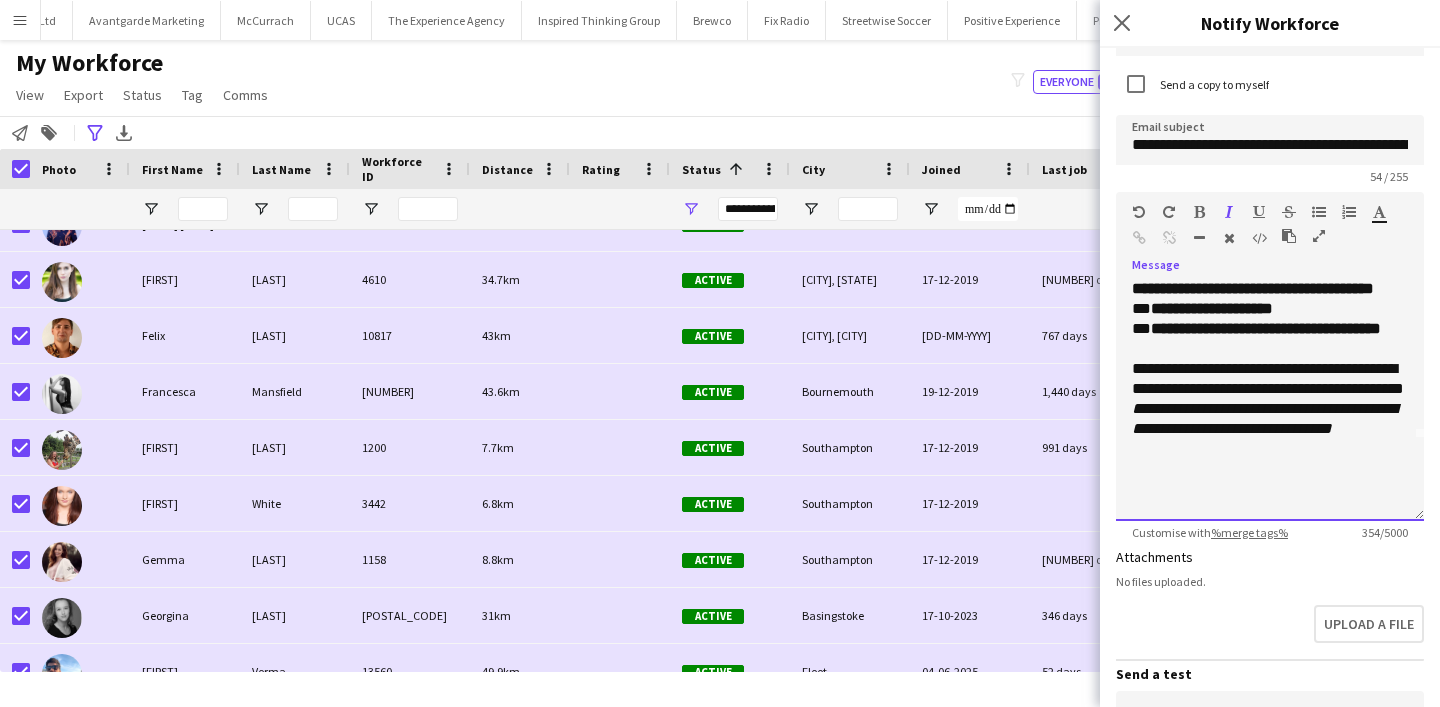 scroll, scrollTop: 0, scrollLeft: 0, axis: both 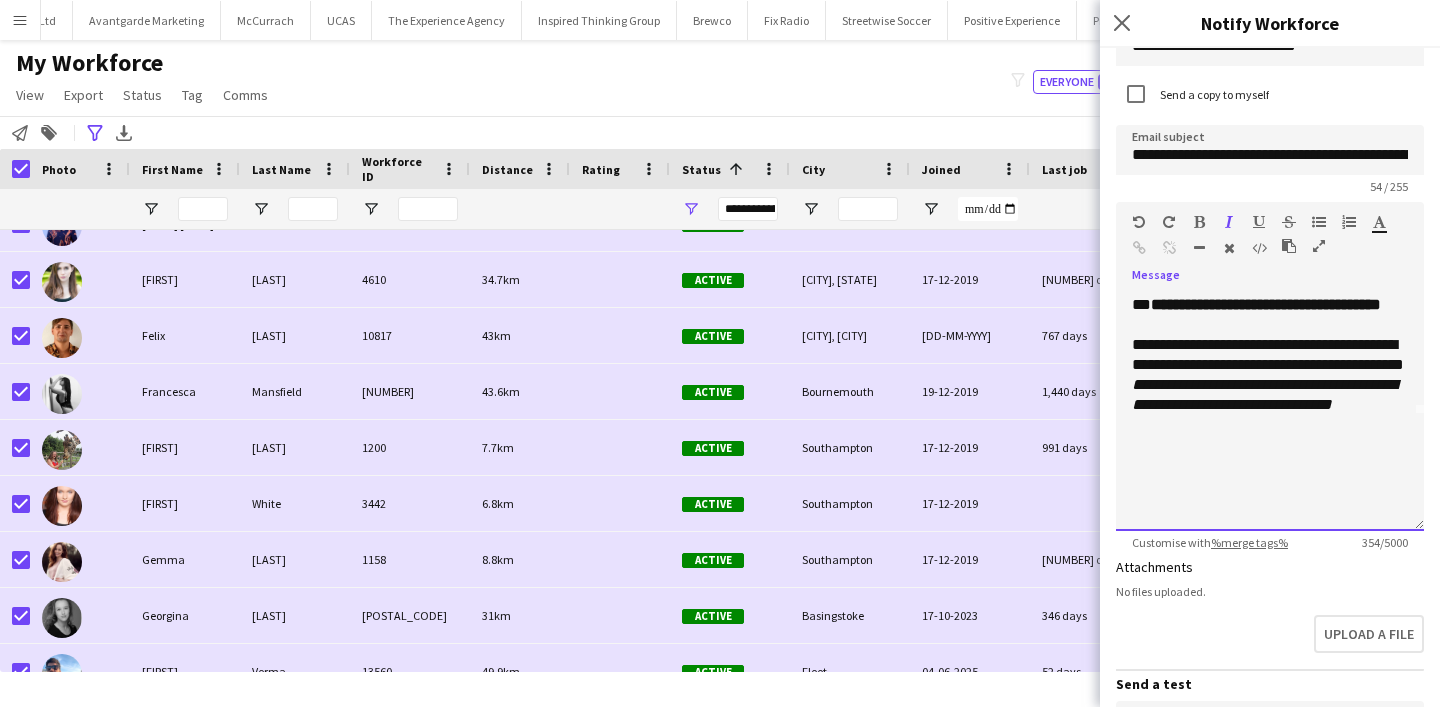 click on "**********" 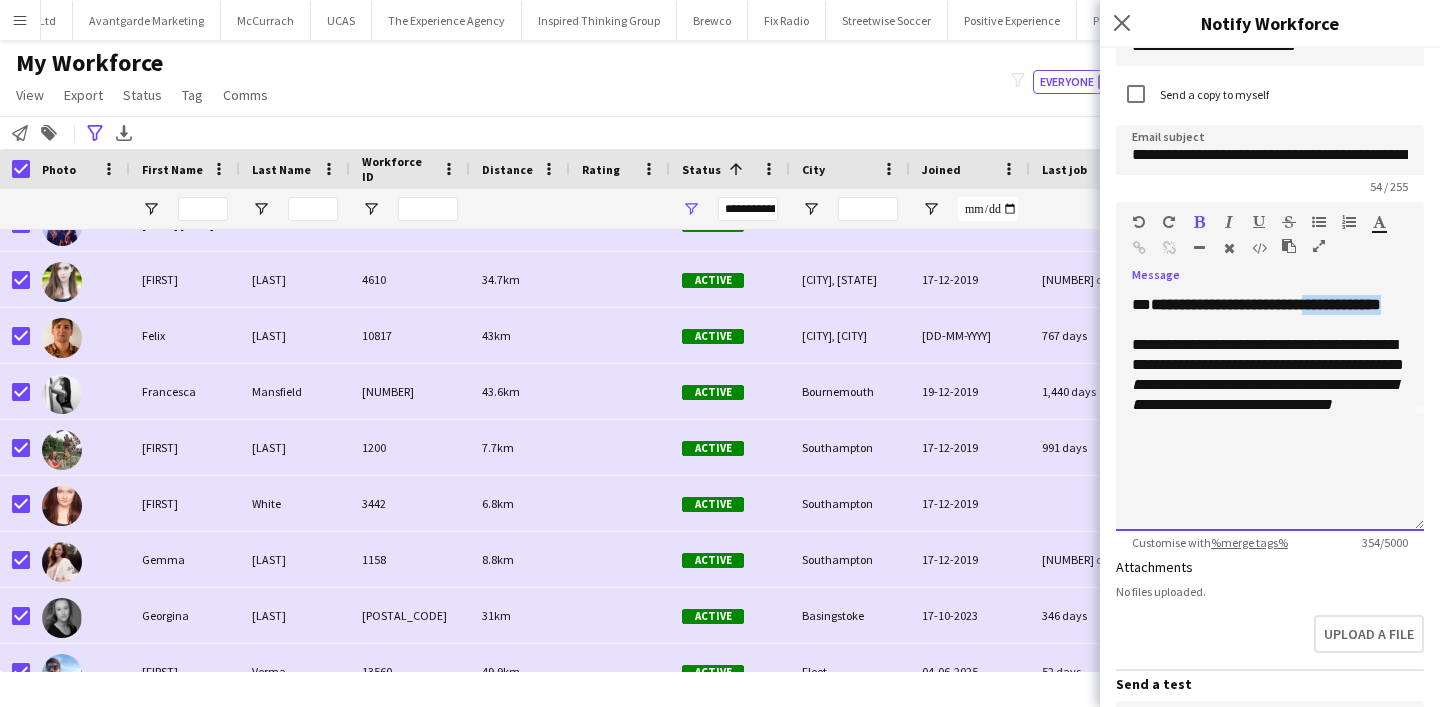 click on "**********" 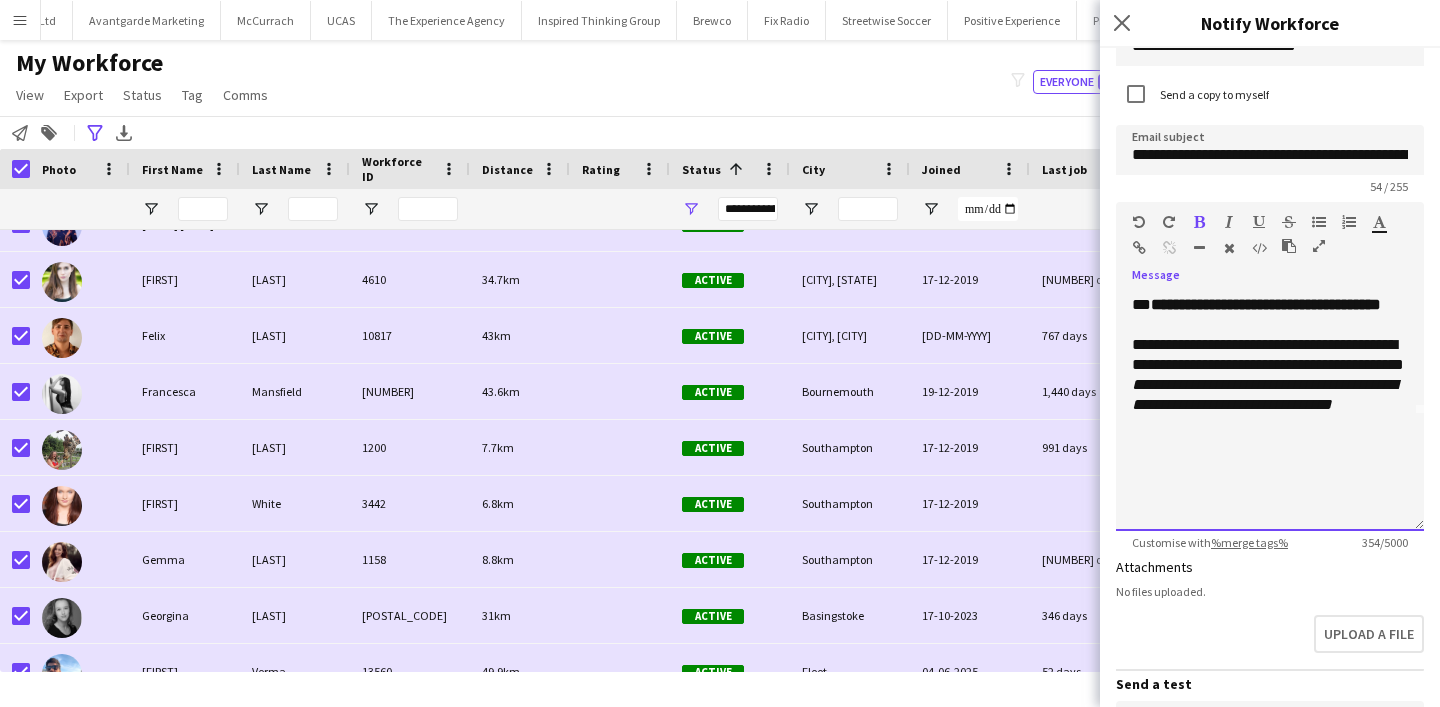 scroll, scrollTop: 96, scrollLeft: 0, axis: vertical 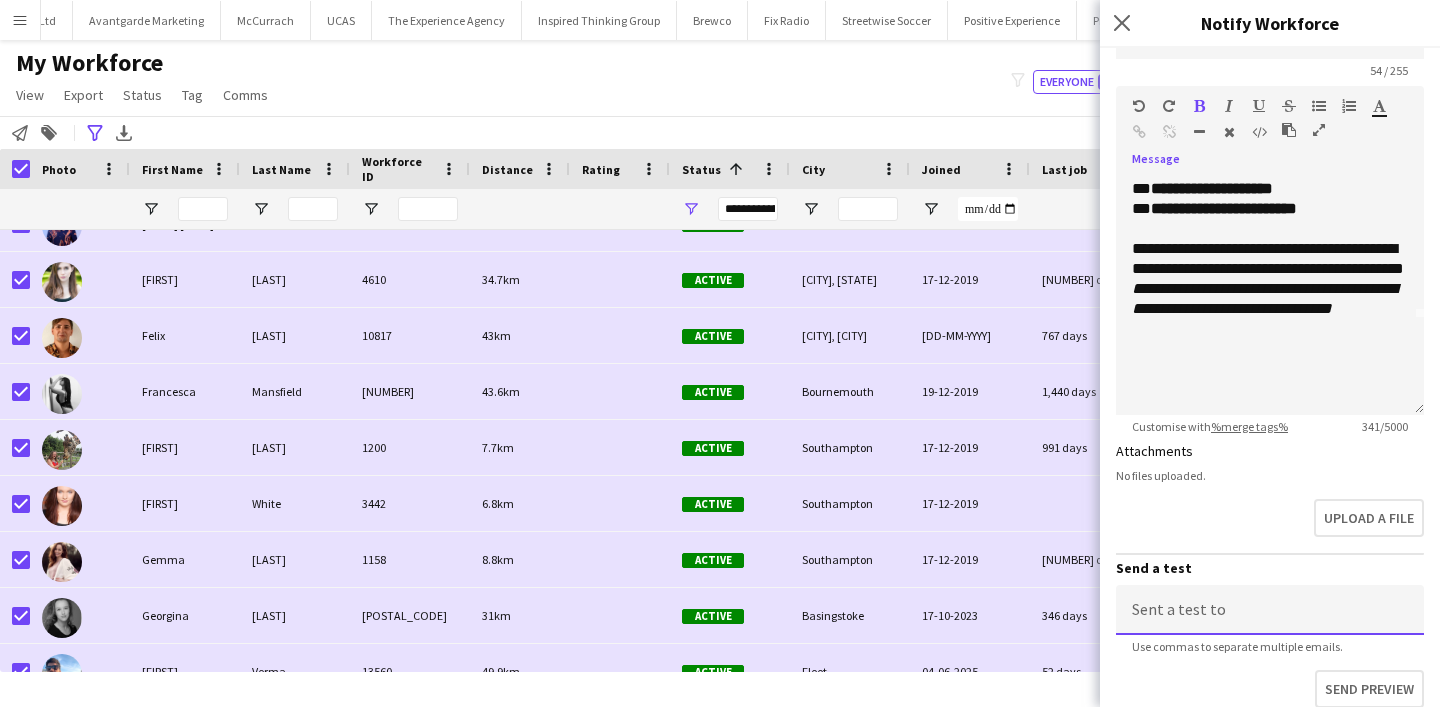 click 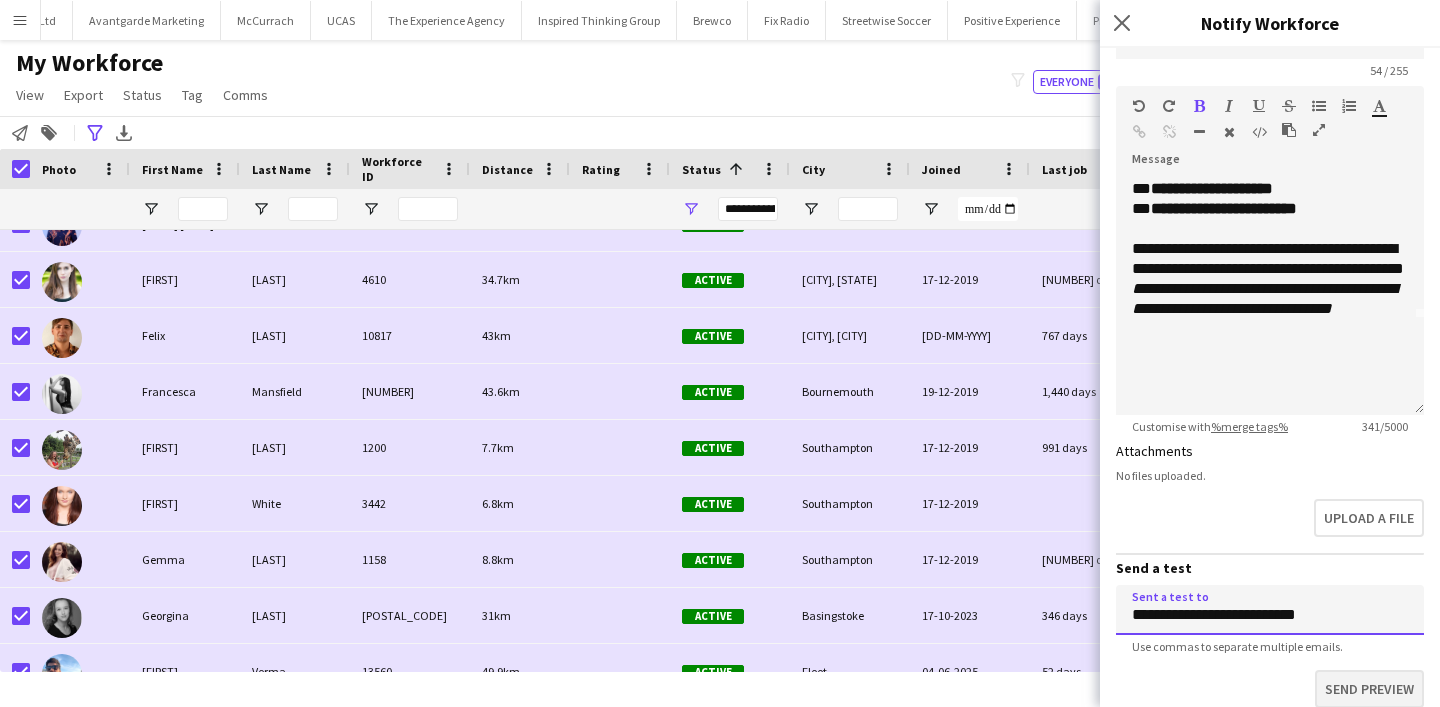type on "**********" 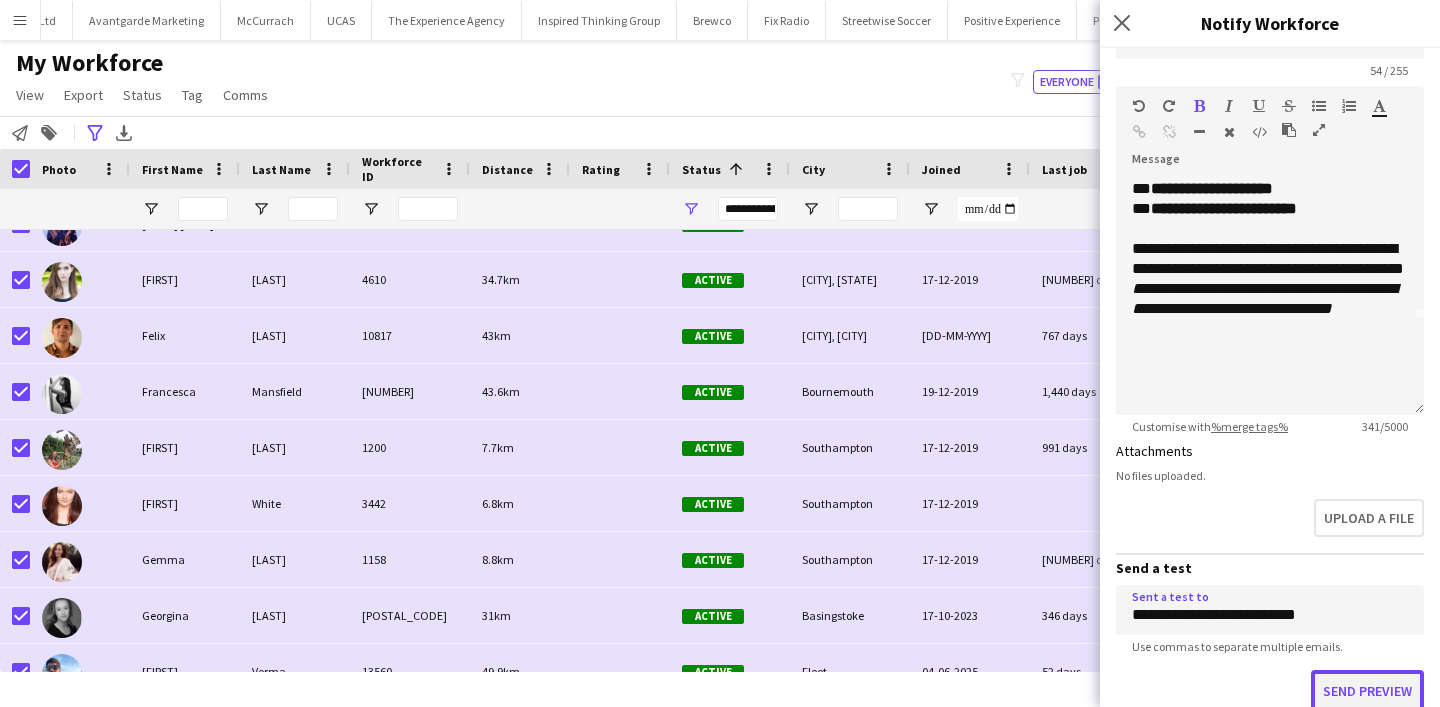 click on "Send preview" 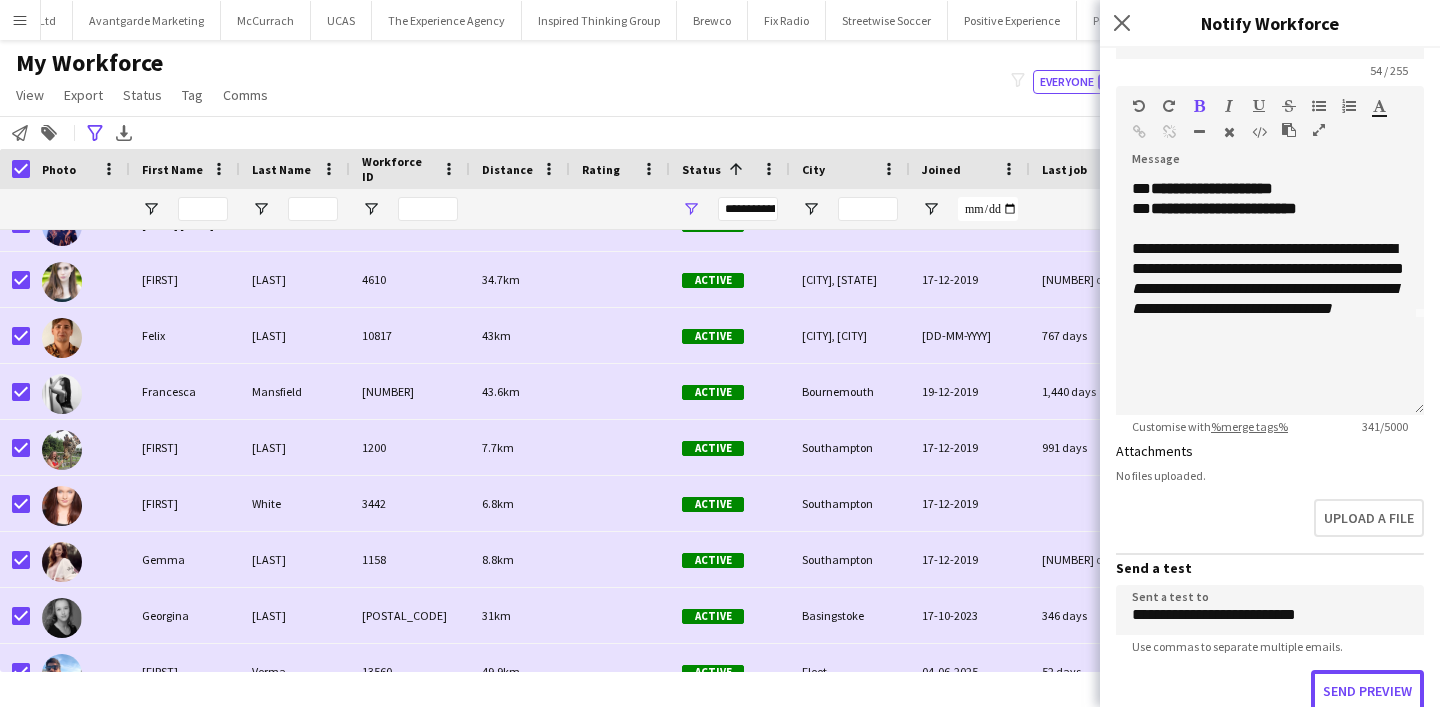 scroll, scrollTop: 0, scrollLeft: 0, axis: both 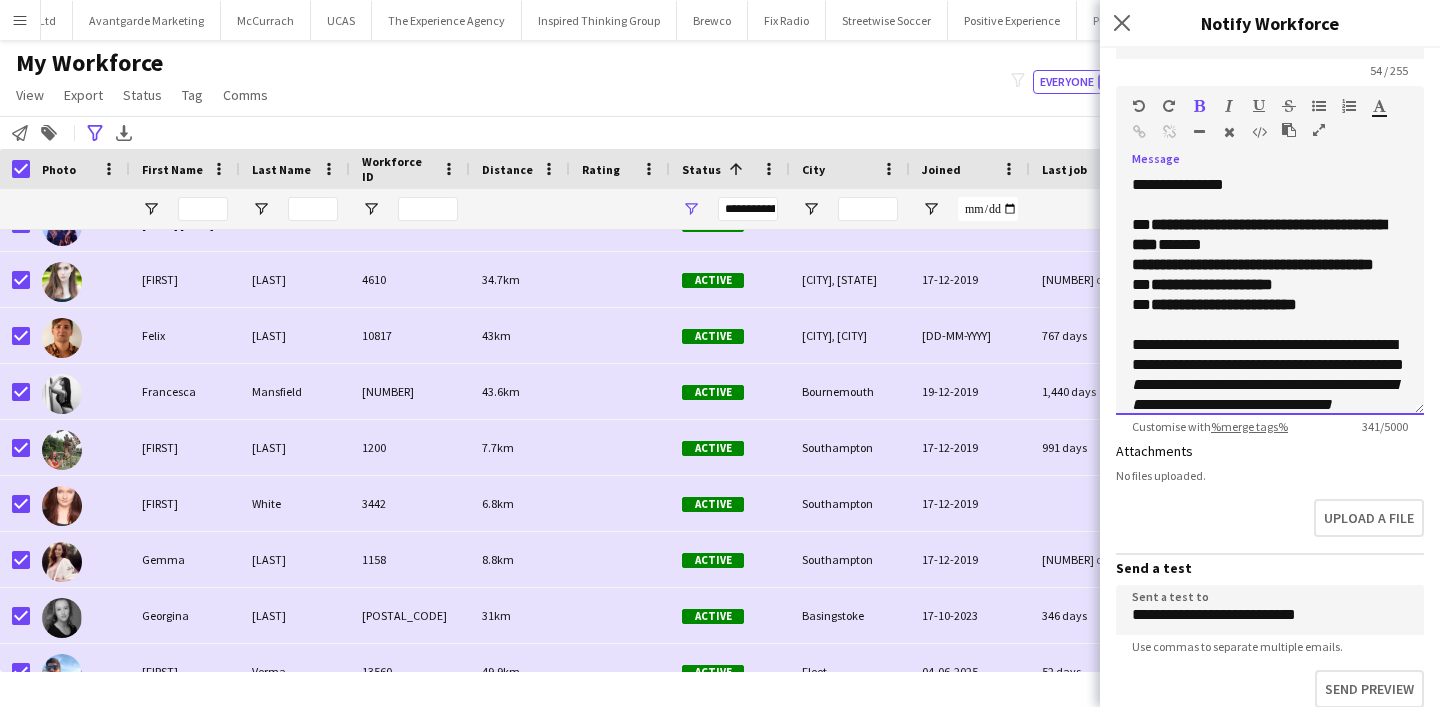 click on "**********" 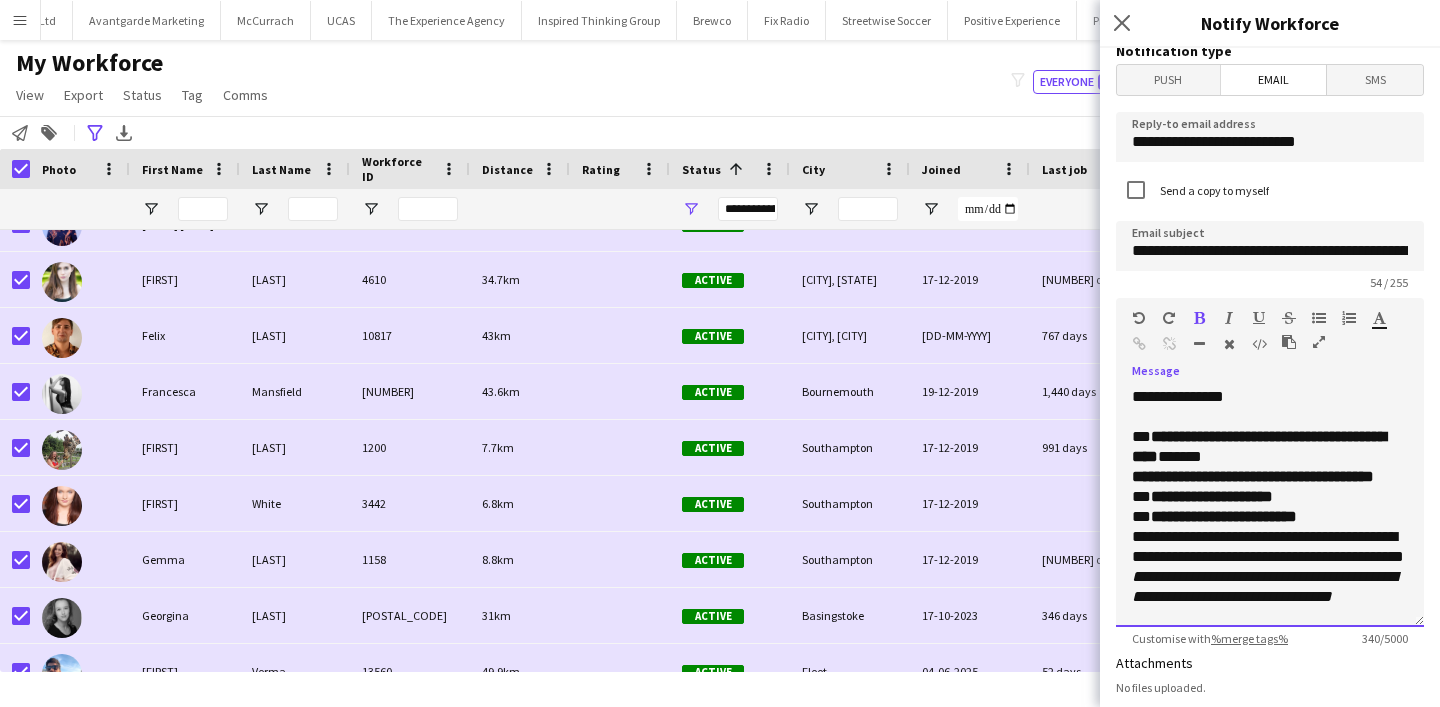 scroll, scrollTop: 0, scrollLeft: 0, axis: both 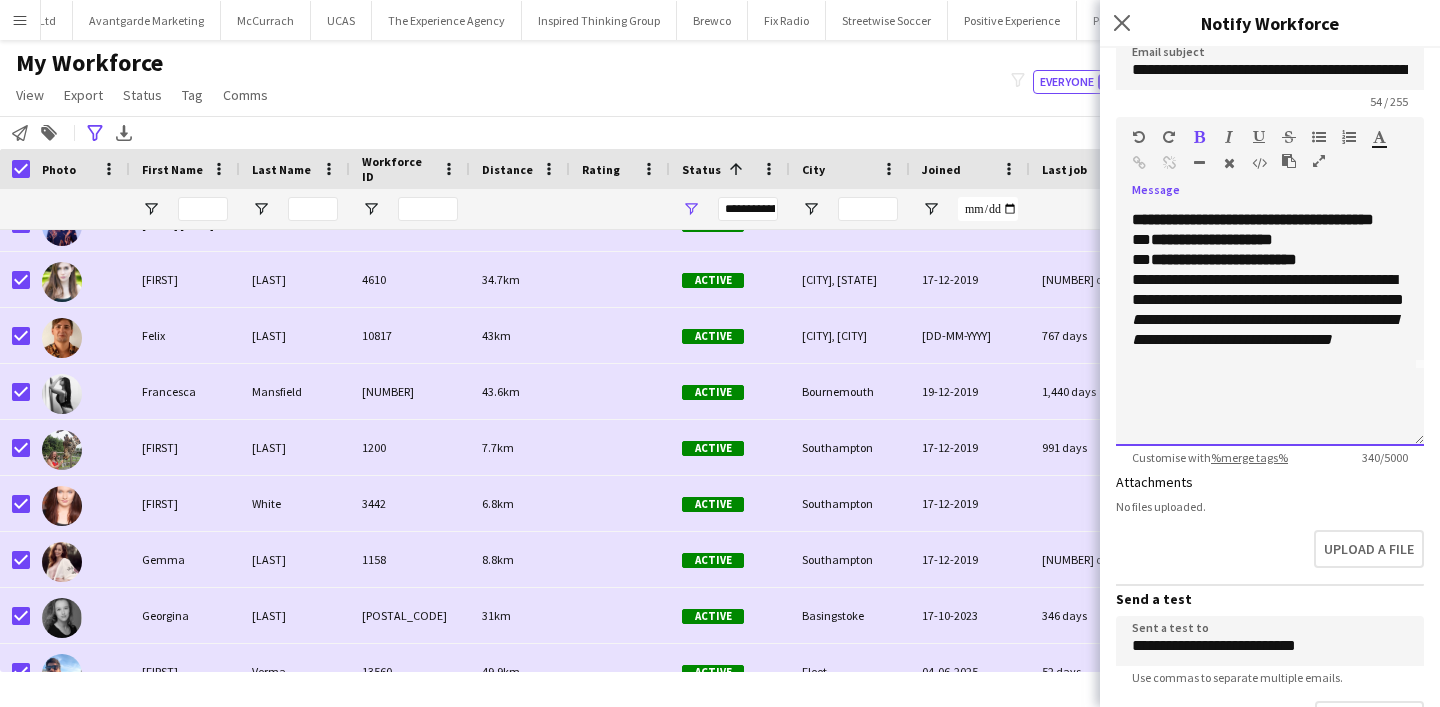 click on "**********" 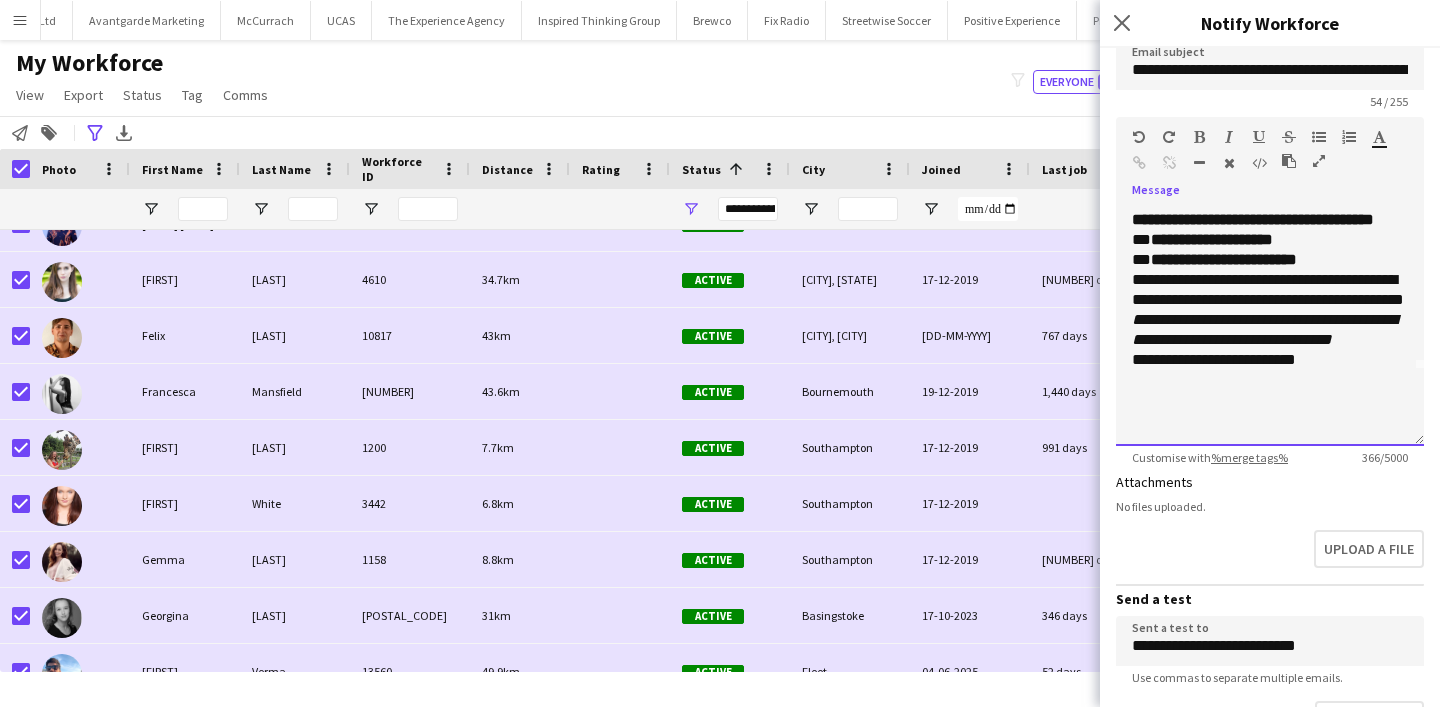 scroll, scrollTop: 539, scrollLeft: 0, axis: vertical 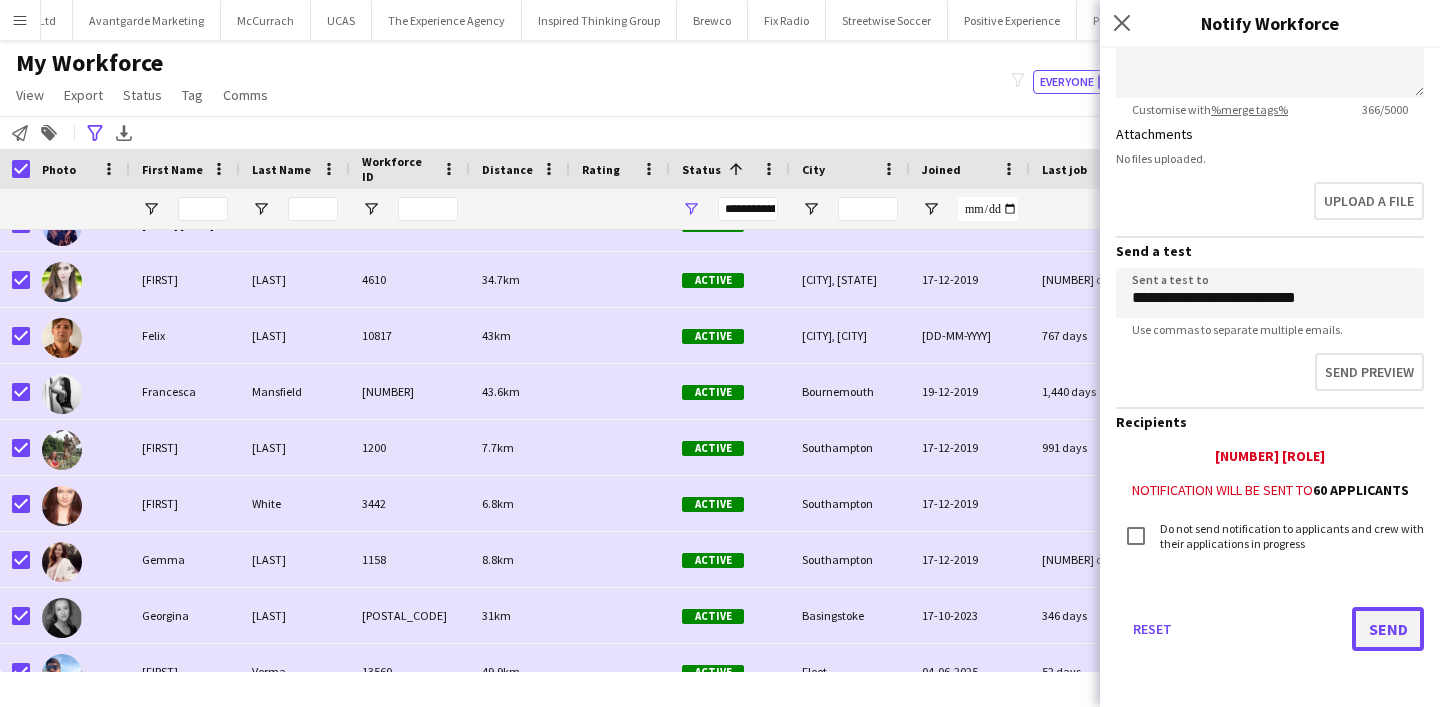 click on "Send" 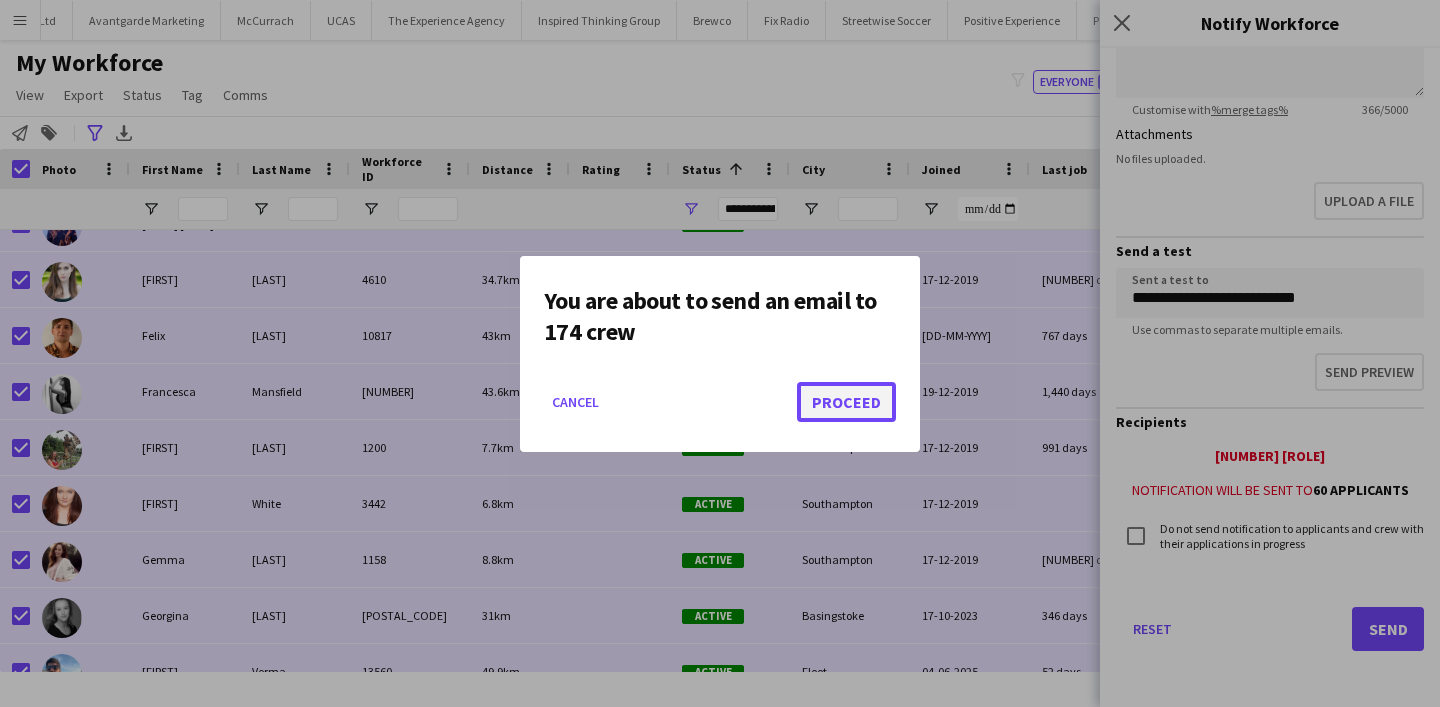 click on "Proceed" 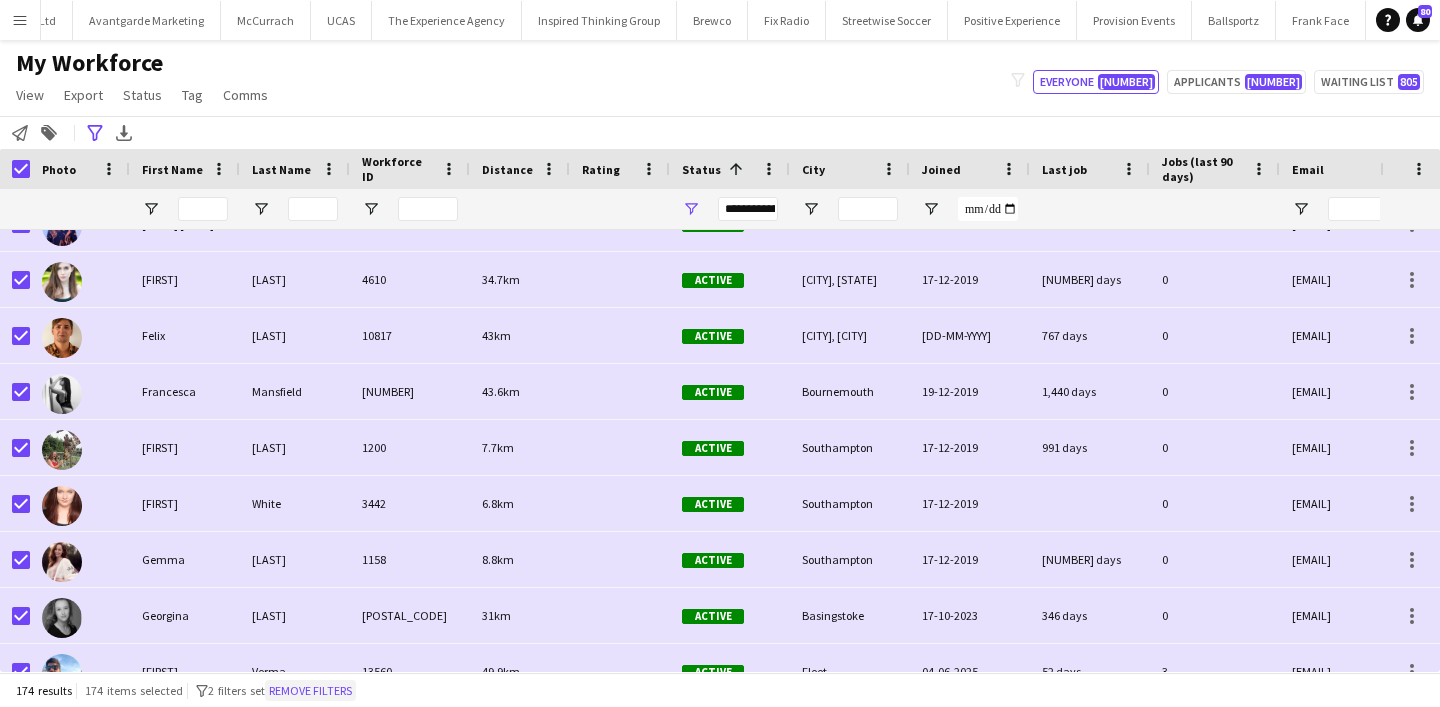 click on "Remove filters" 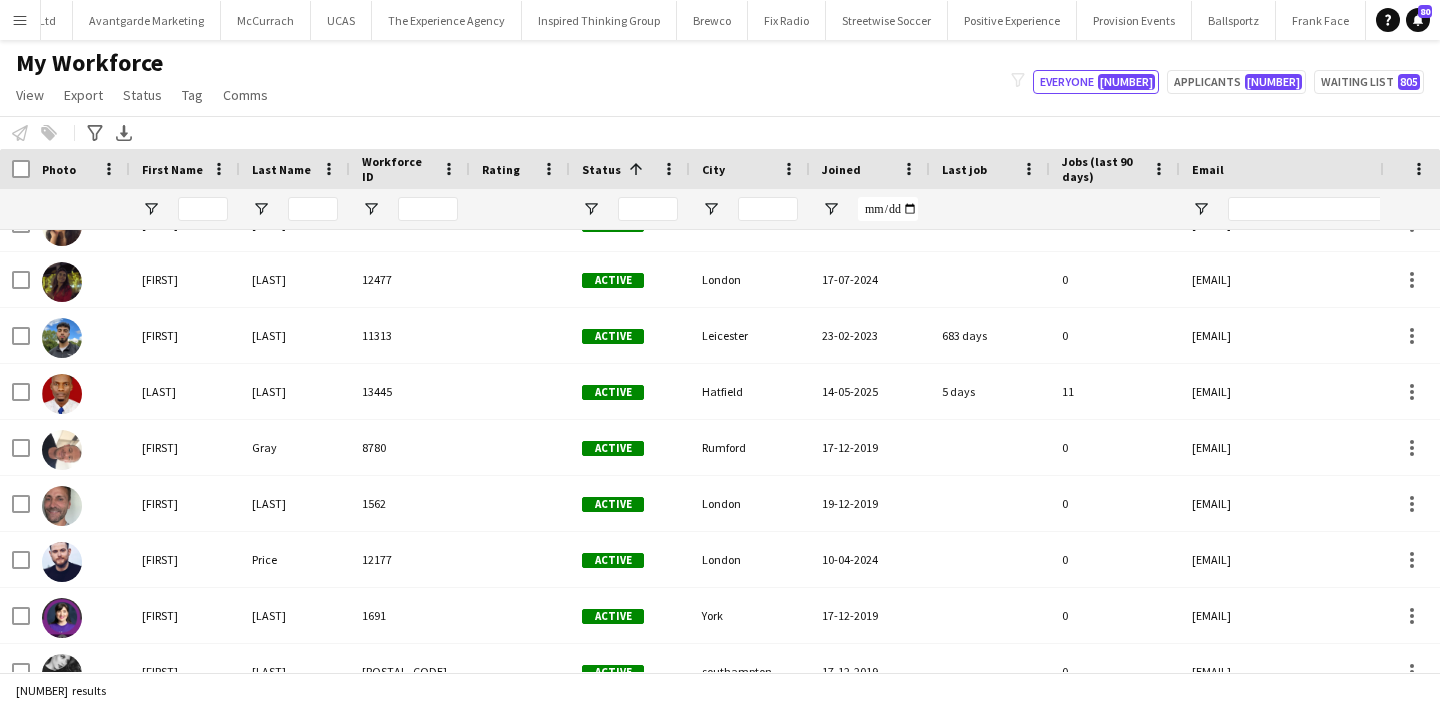 click on "Menu" at bounding box center [20, 20] 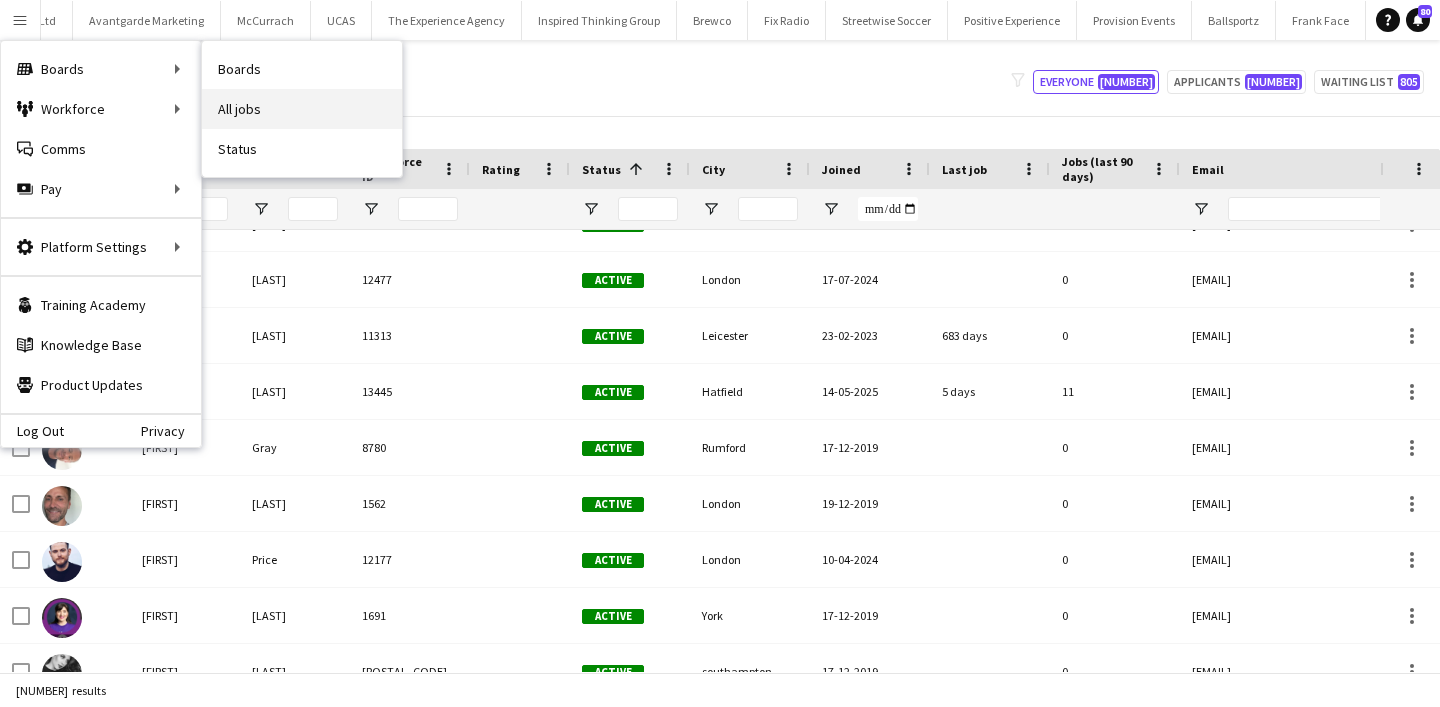 click on "All jobs" at bounding box center (302, 109) 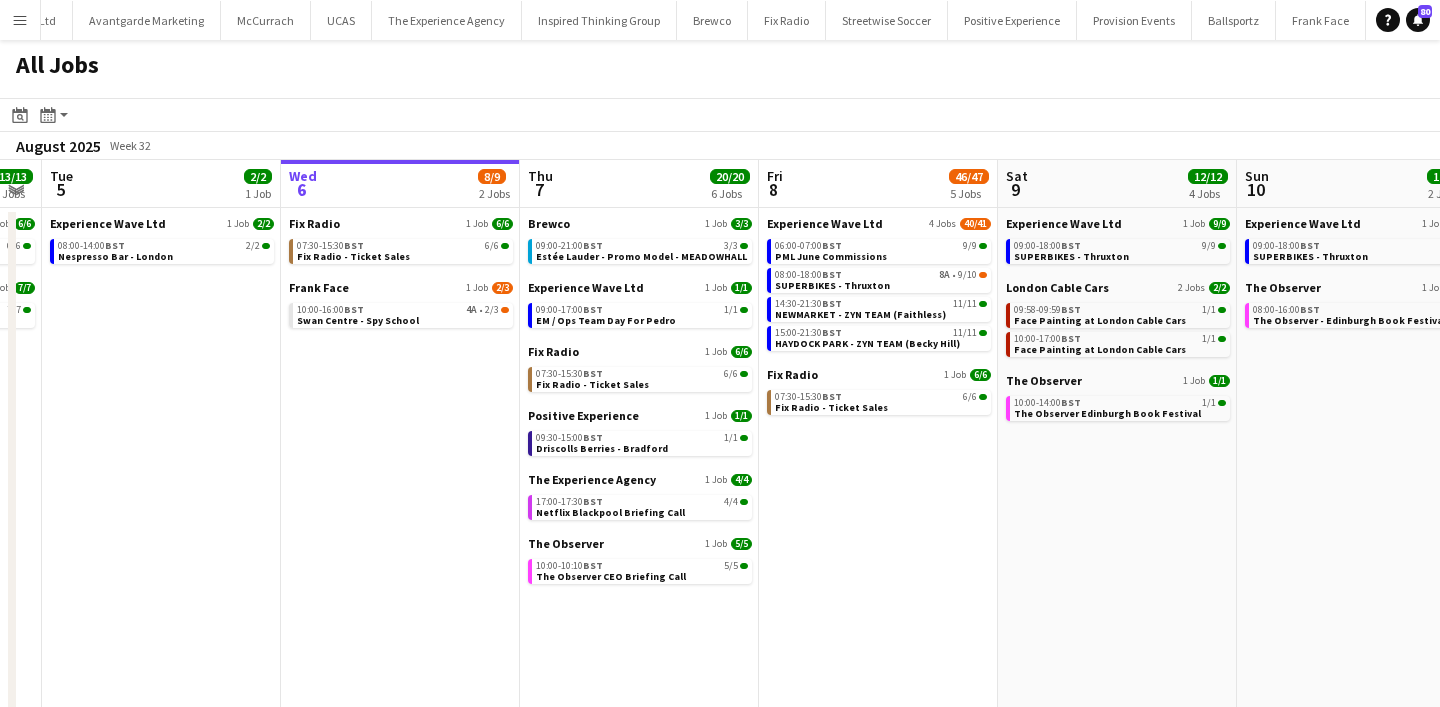 scroll, scrollTop: 0, scrollLeft: 625, axis: horizontal 